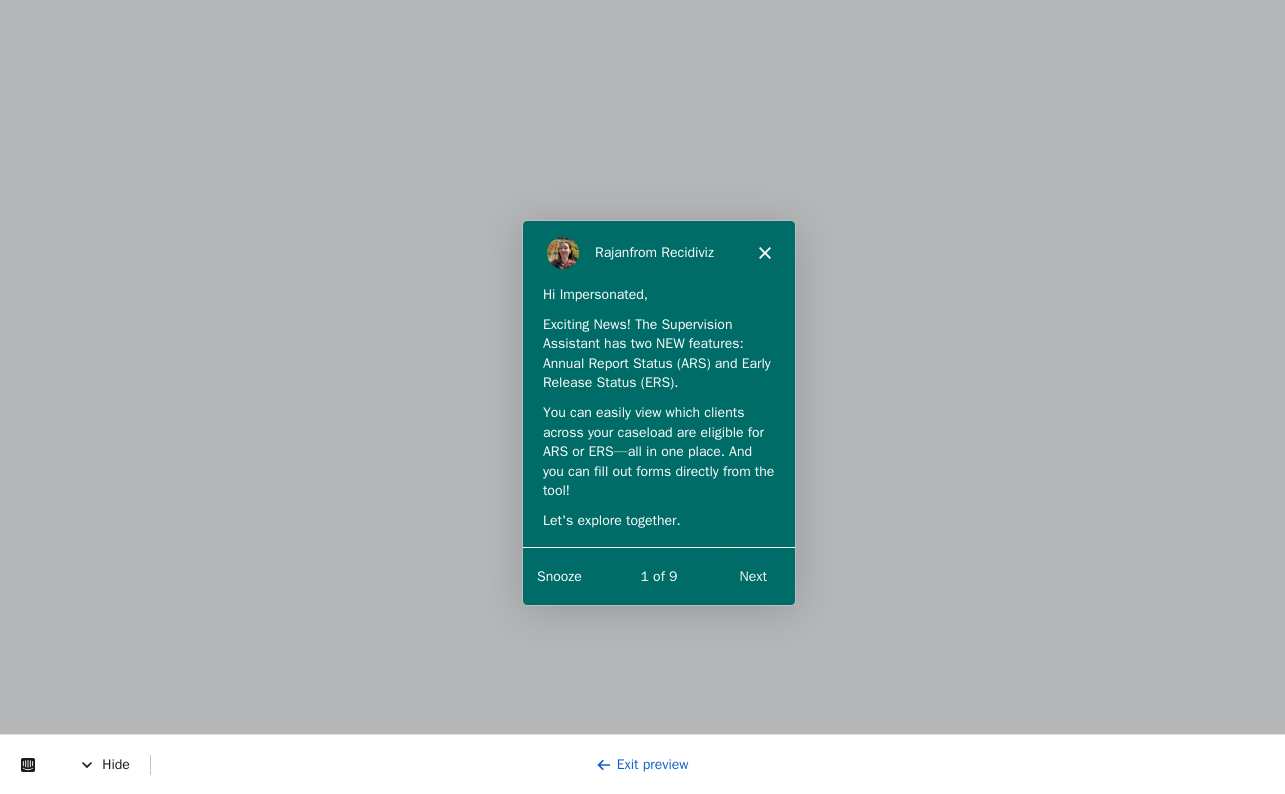 scroll, scrollTop: 0, scrollLeft: 0, axis: both 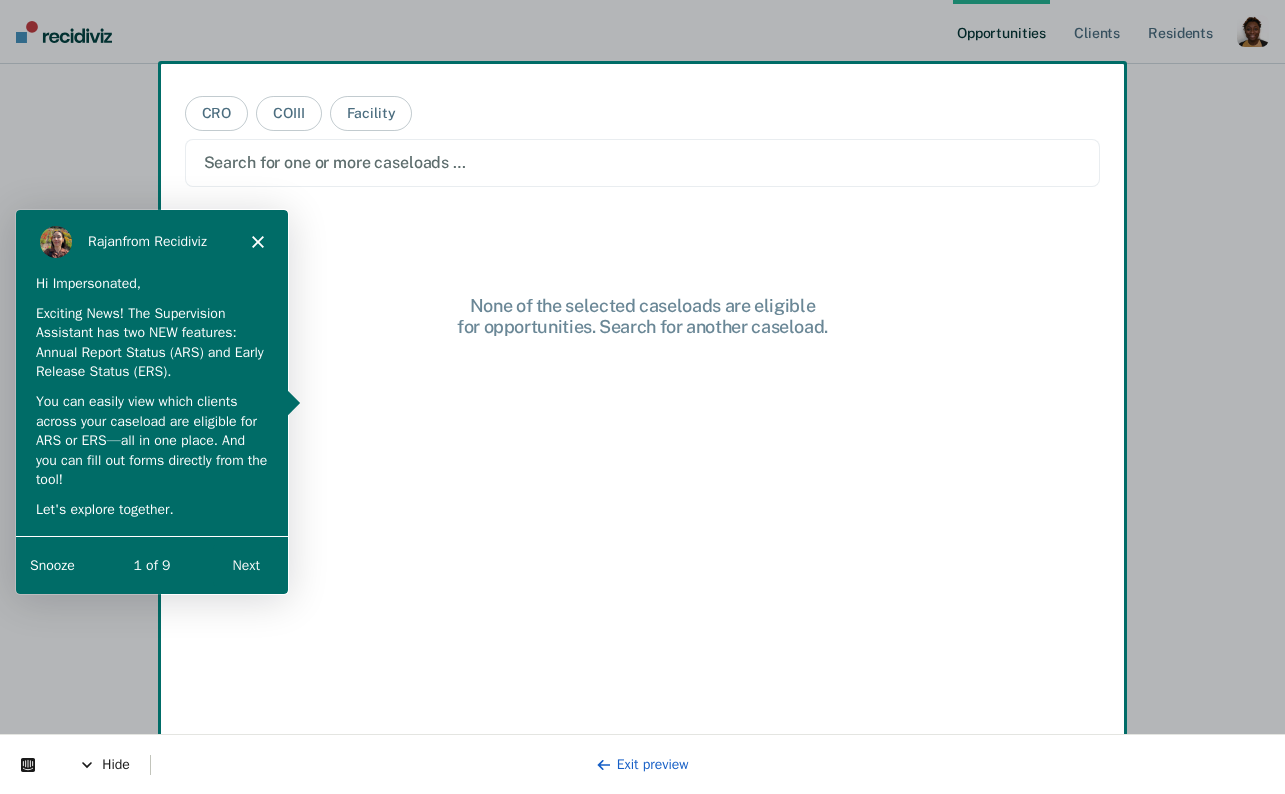 click on "Hide
Exit preview" at bounding box center [642, 764] 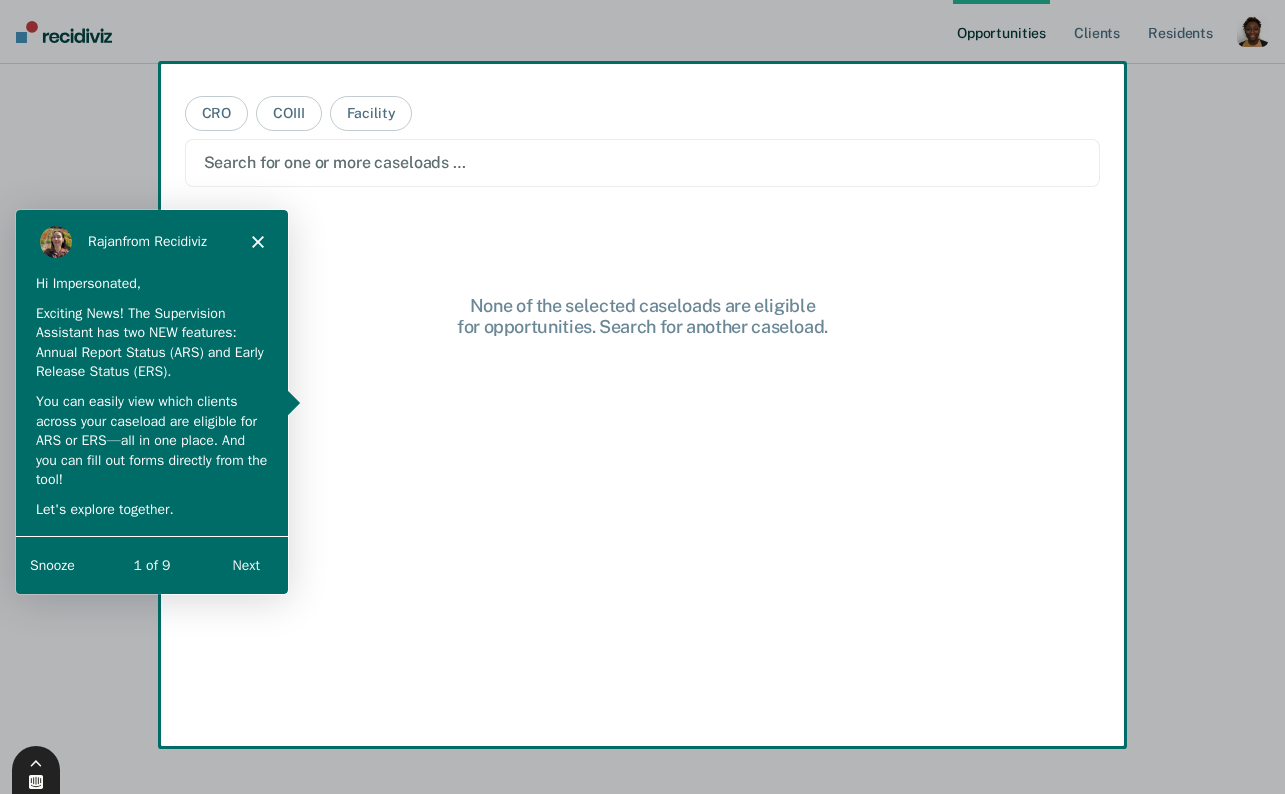 click at bounding box center [36, 783] 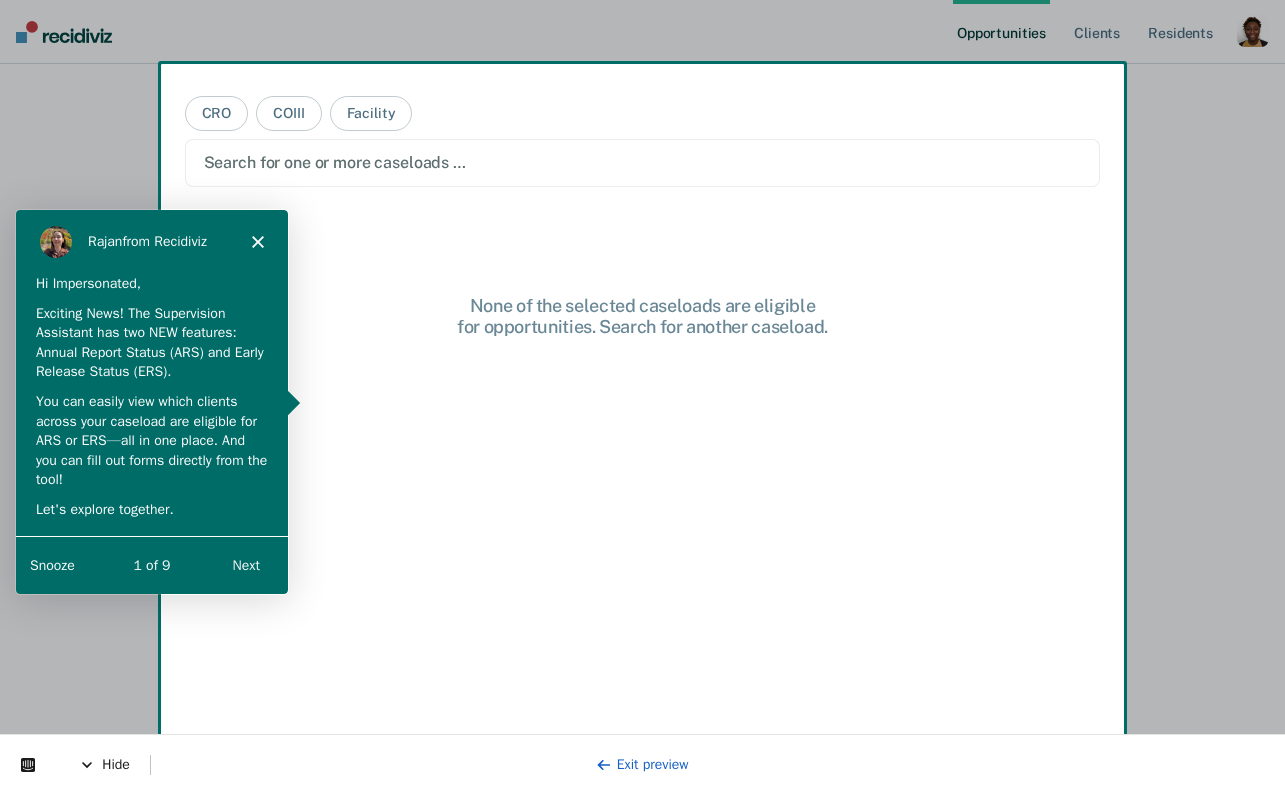 click on "Snooze" at bounding box center [51, 564] 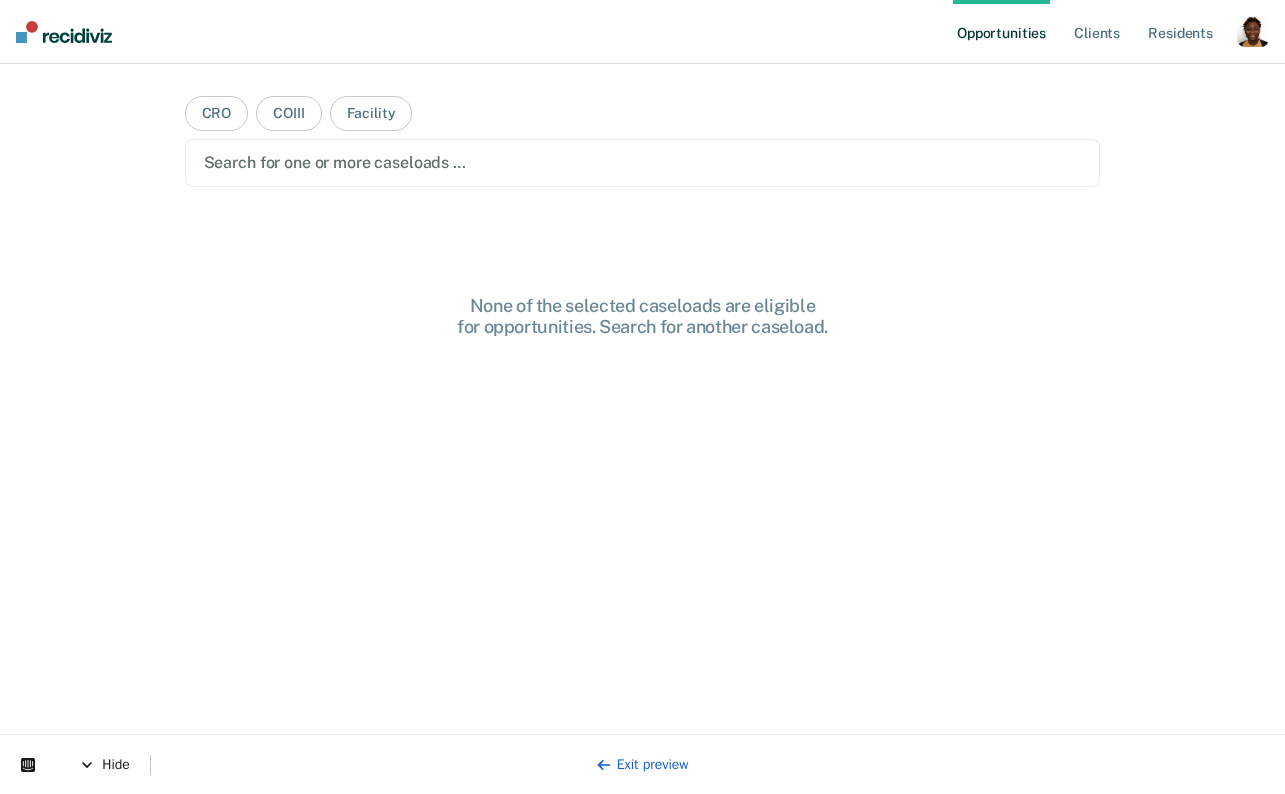 click on "Profile How it works Log Out" at bounding box center [1253, 34] 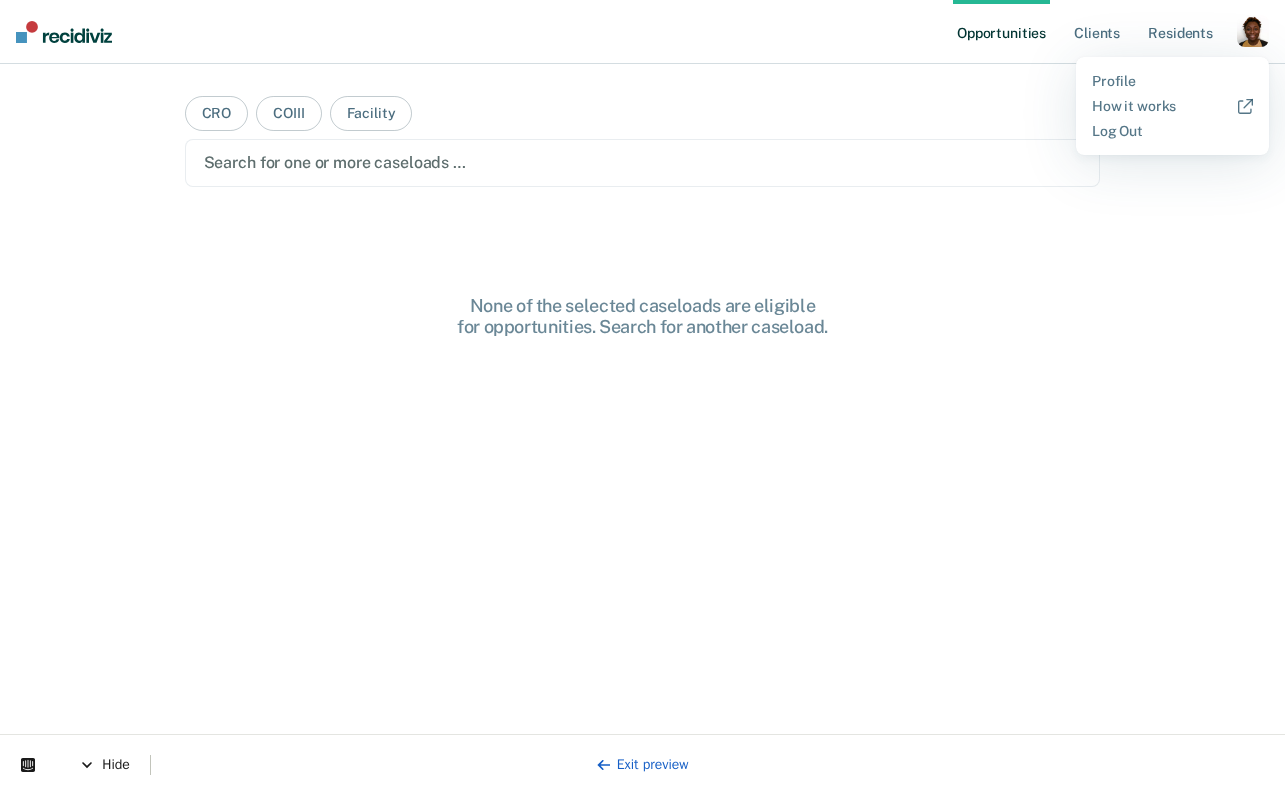 click on "Profile How it works Log Out" at bounding box center [1172, 106] 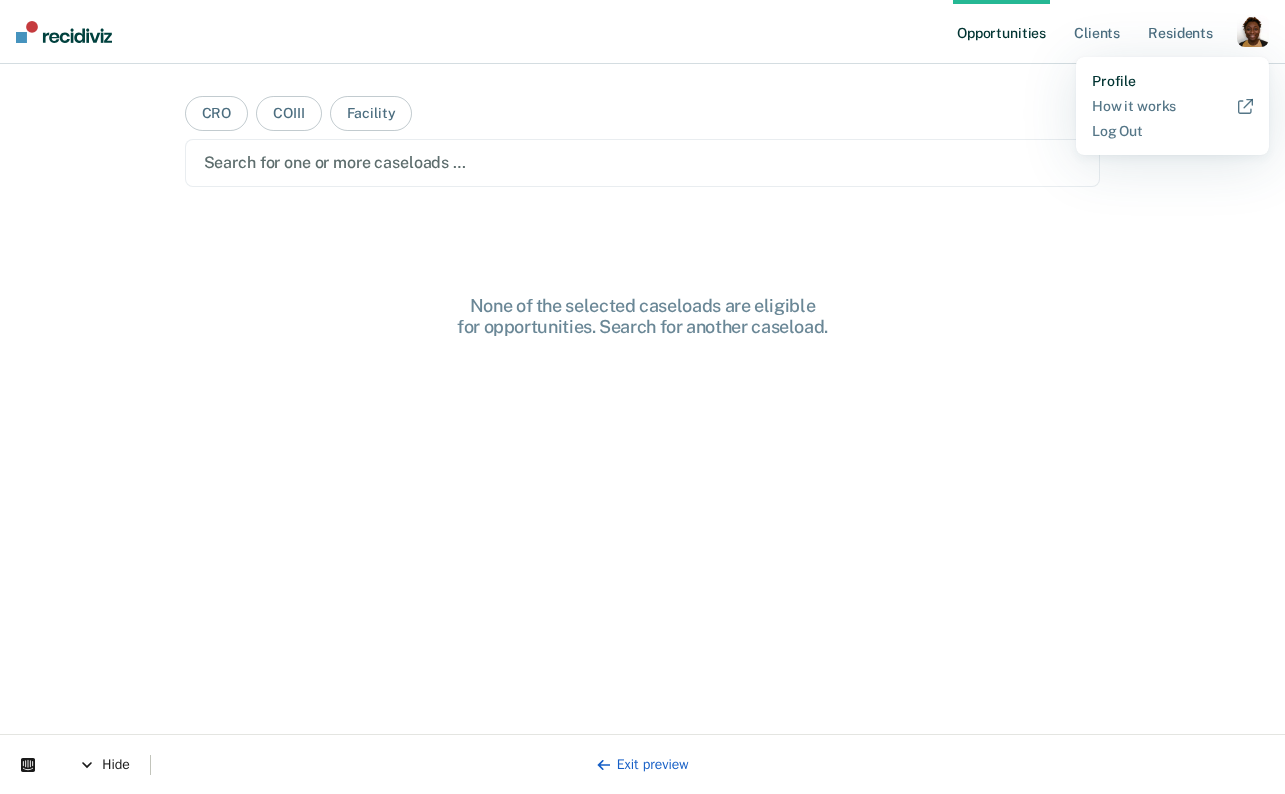 click on "Profile" at bounding box center [1172, 81] 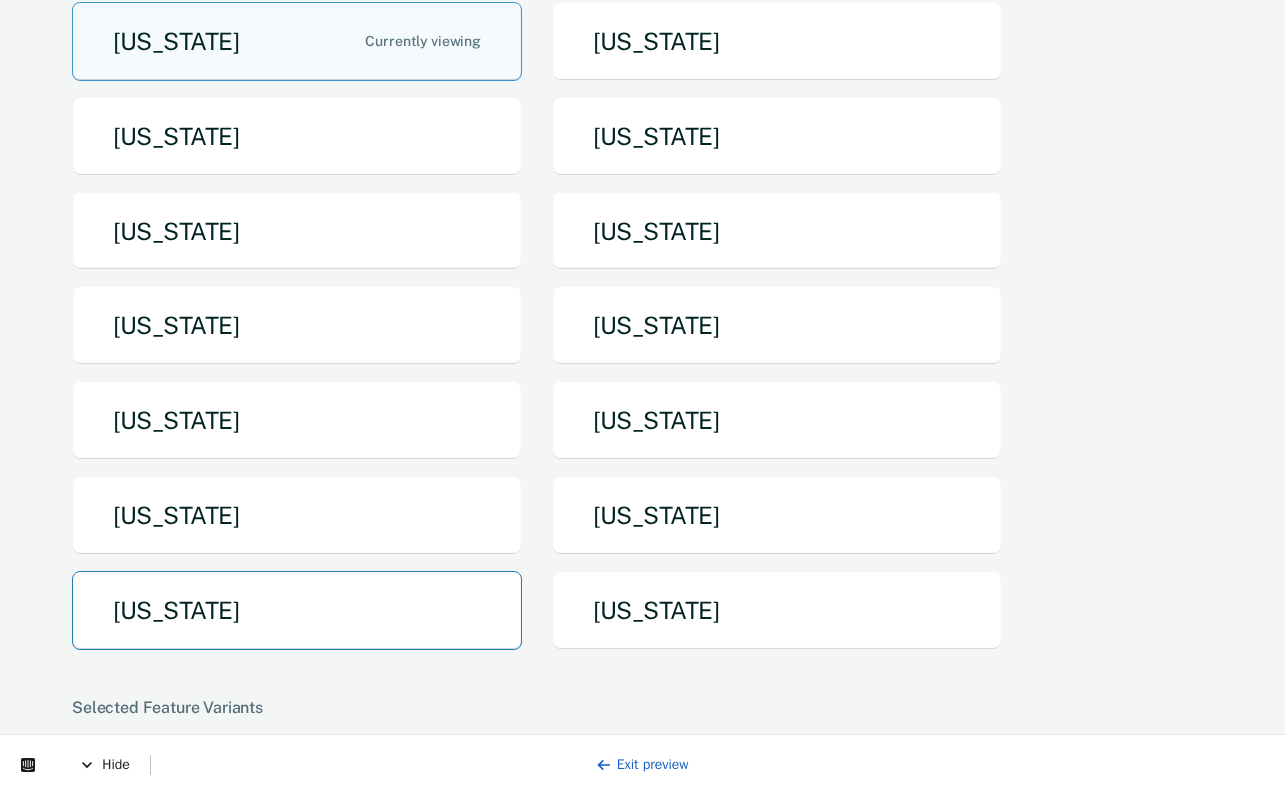 scroll, scrollTop: 262, scrollLeft: 0, axis: vertical 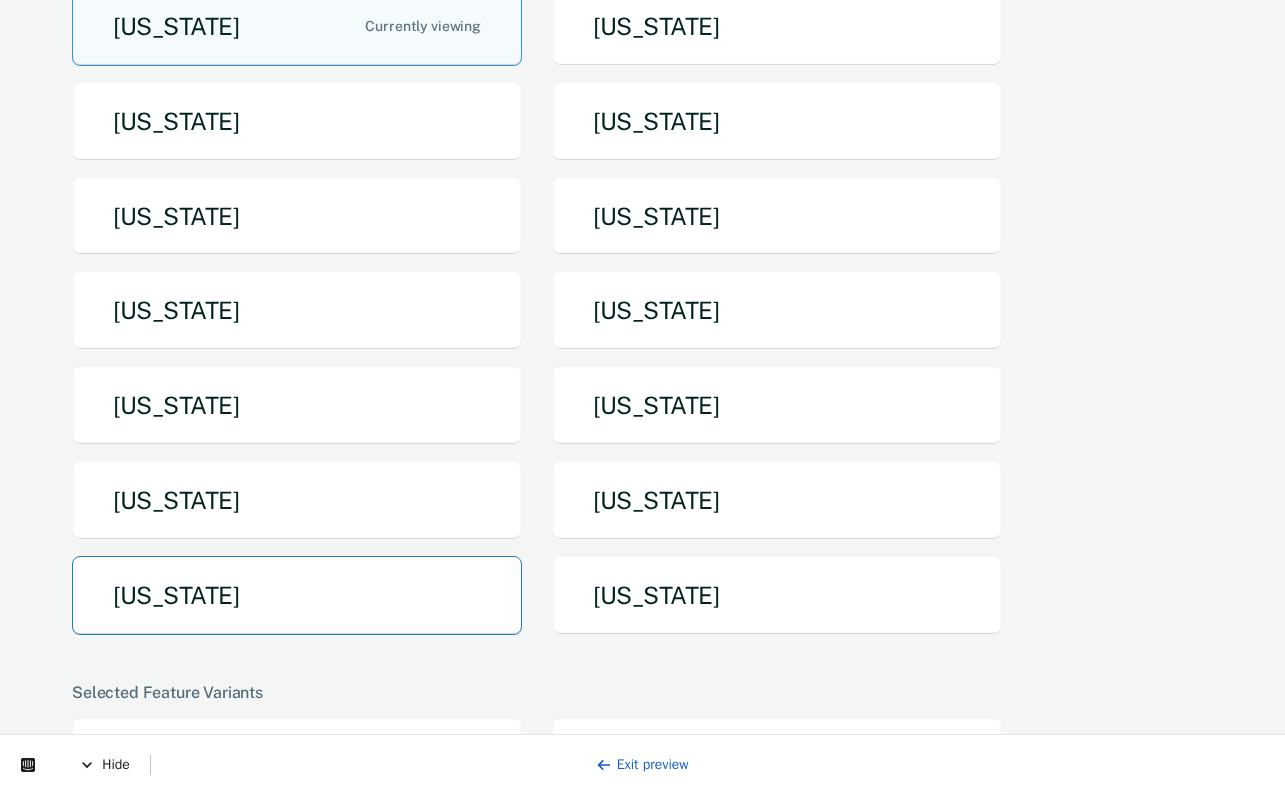 click on "[US_STATE]" at bounding box center (297, 595) 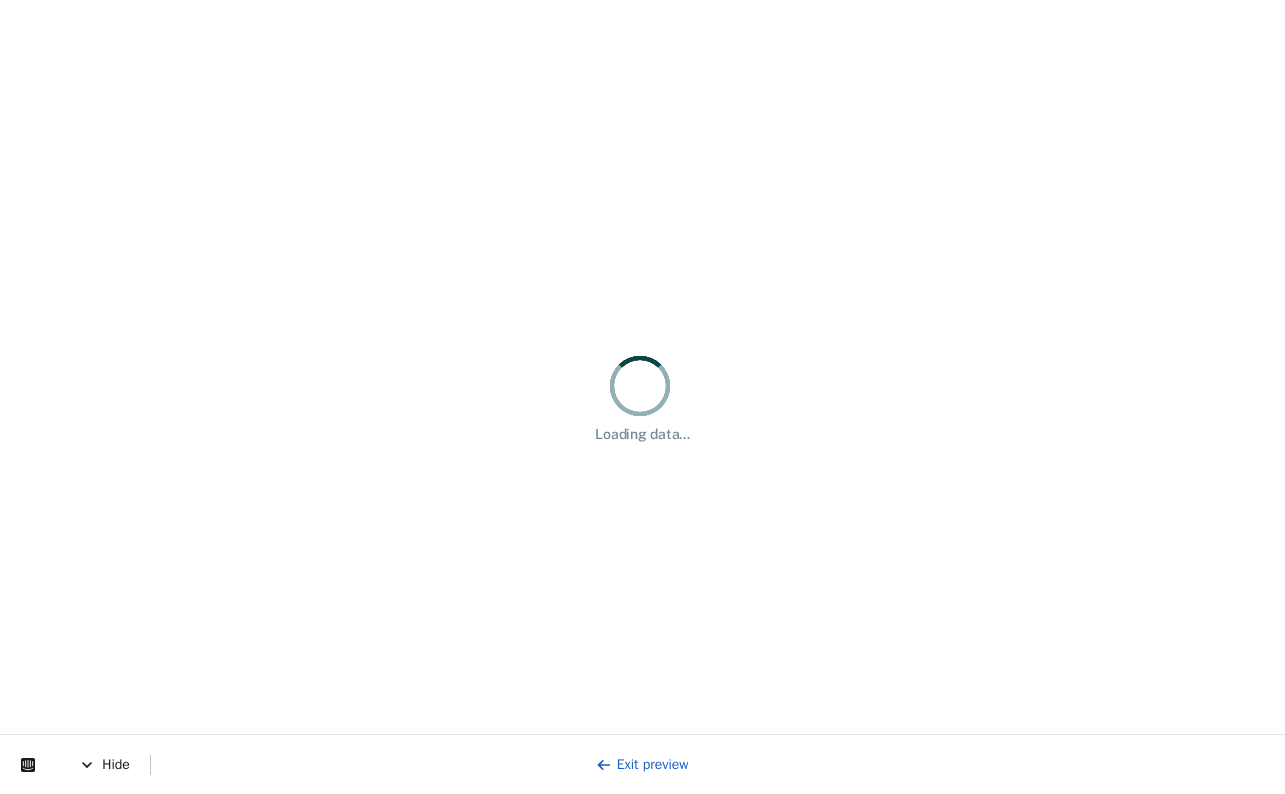 scroll, scrollTop: 0, scrollLeft: 0, axis: both 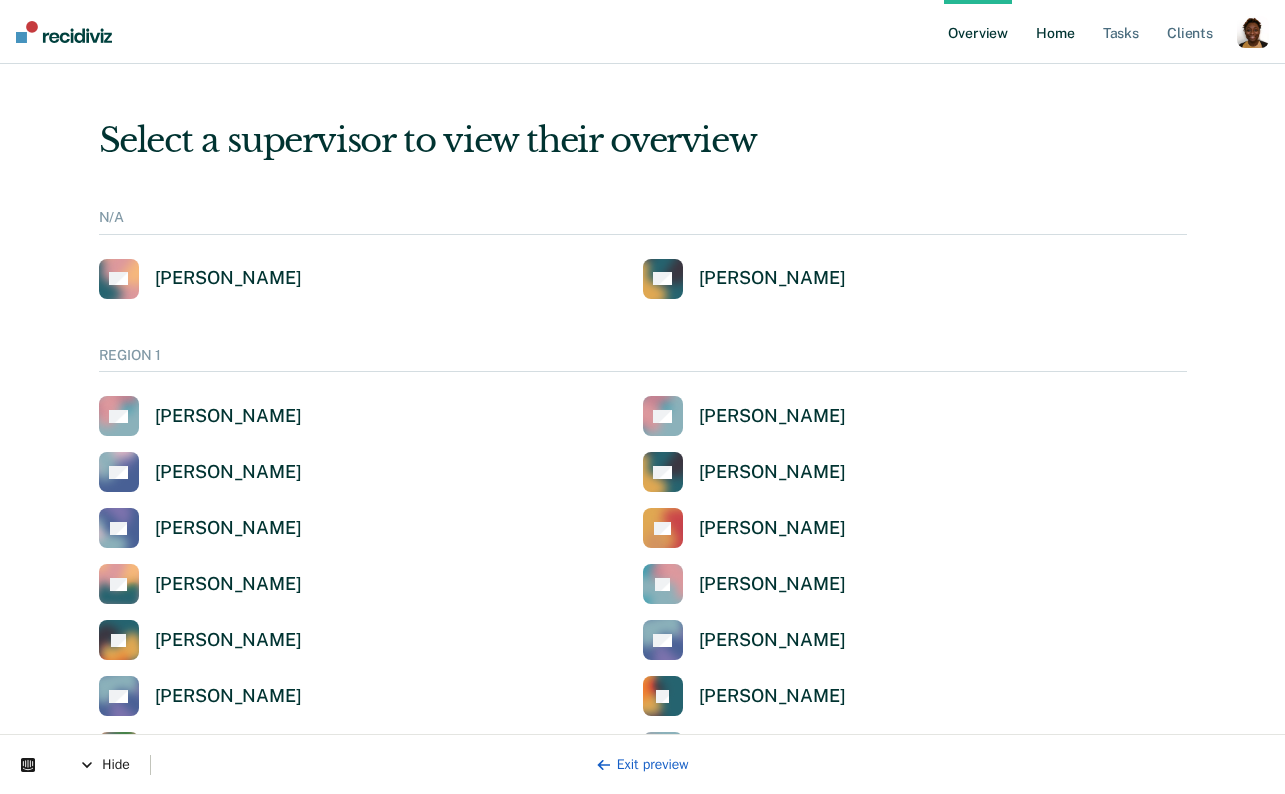click on "Home" at bounding box center (1055, 32) 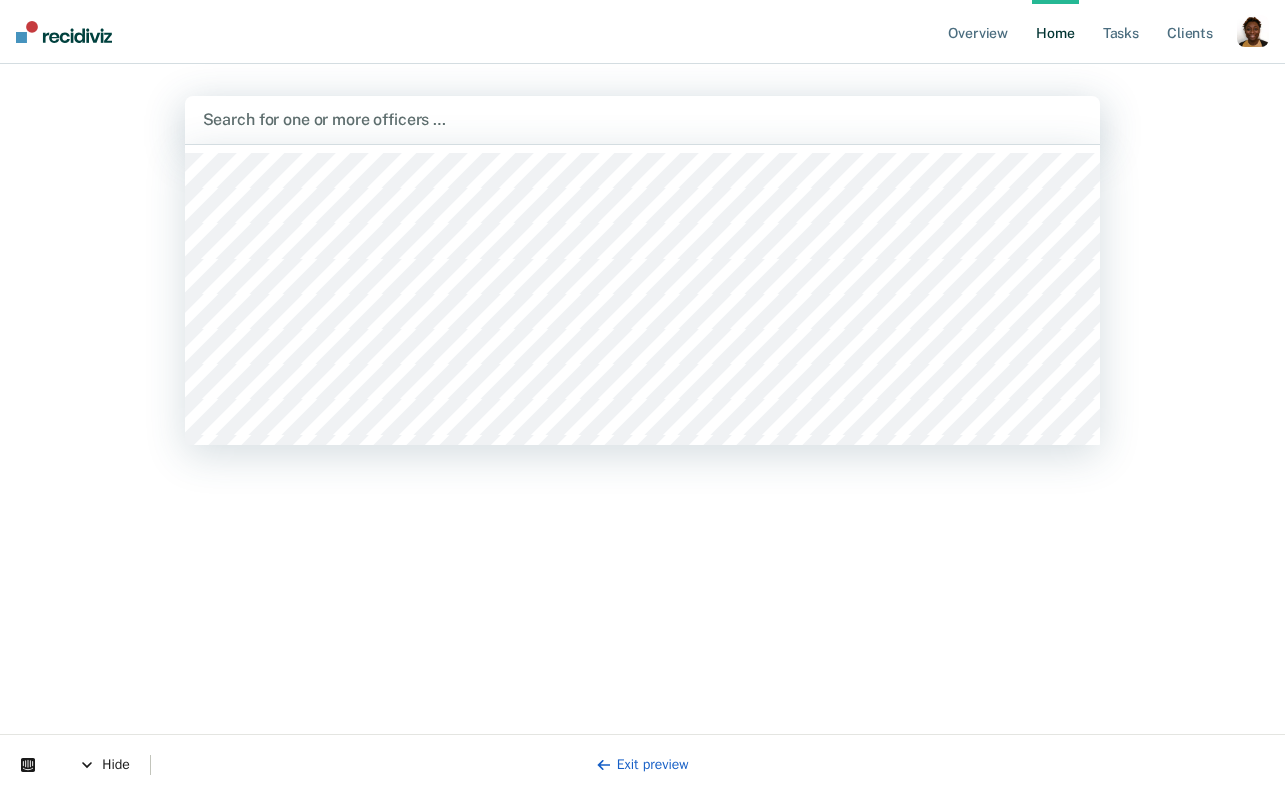 click at bounding box center (643, 119) 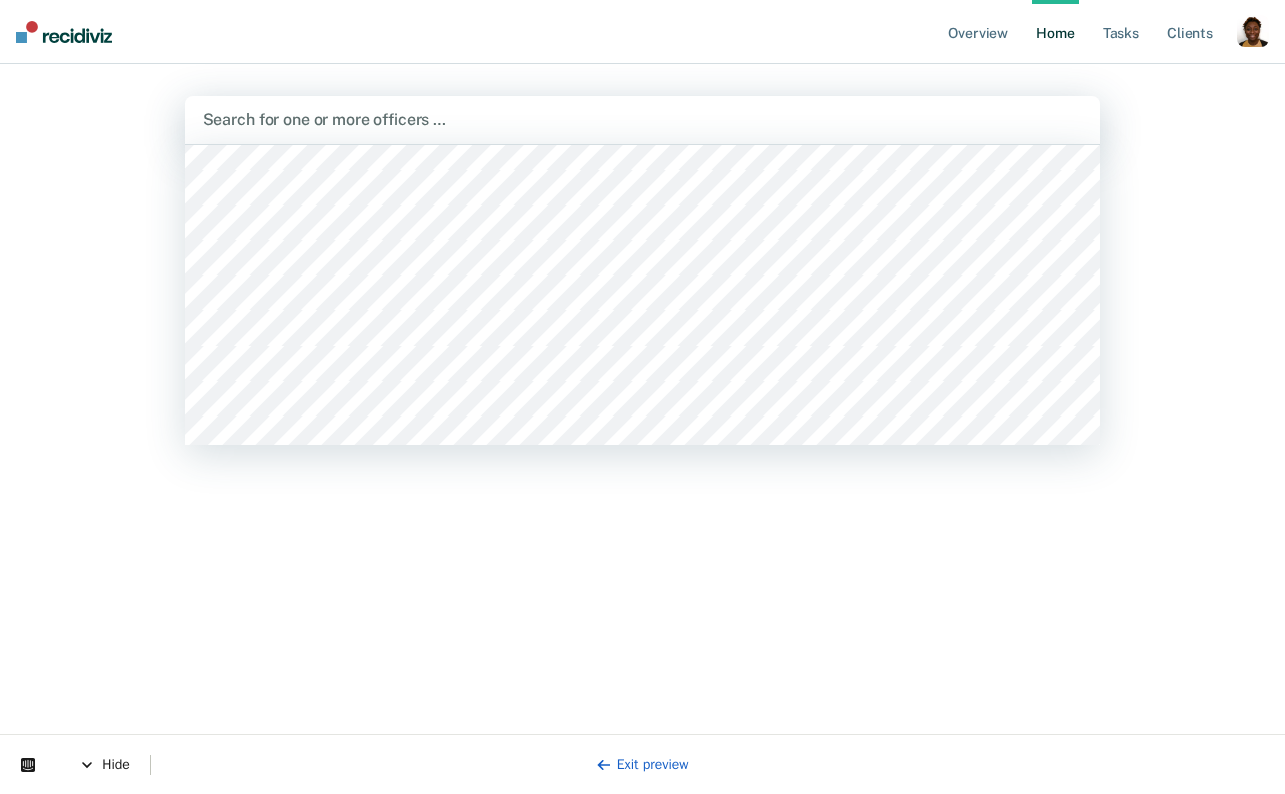 scroll, scrollTop: 1817, scrollLeft: 0, axis: vertical 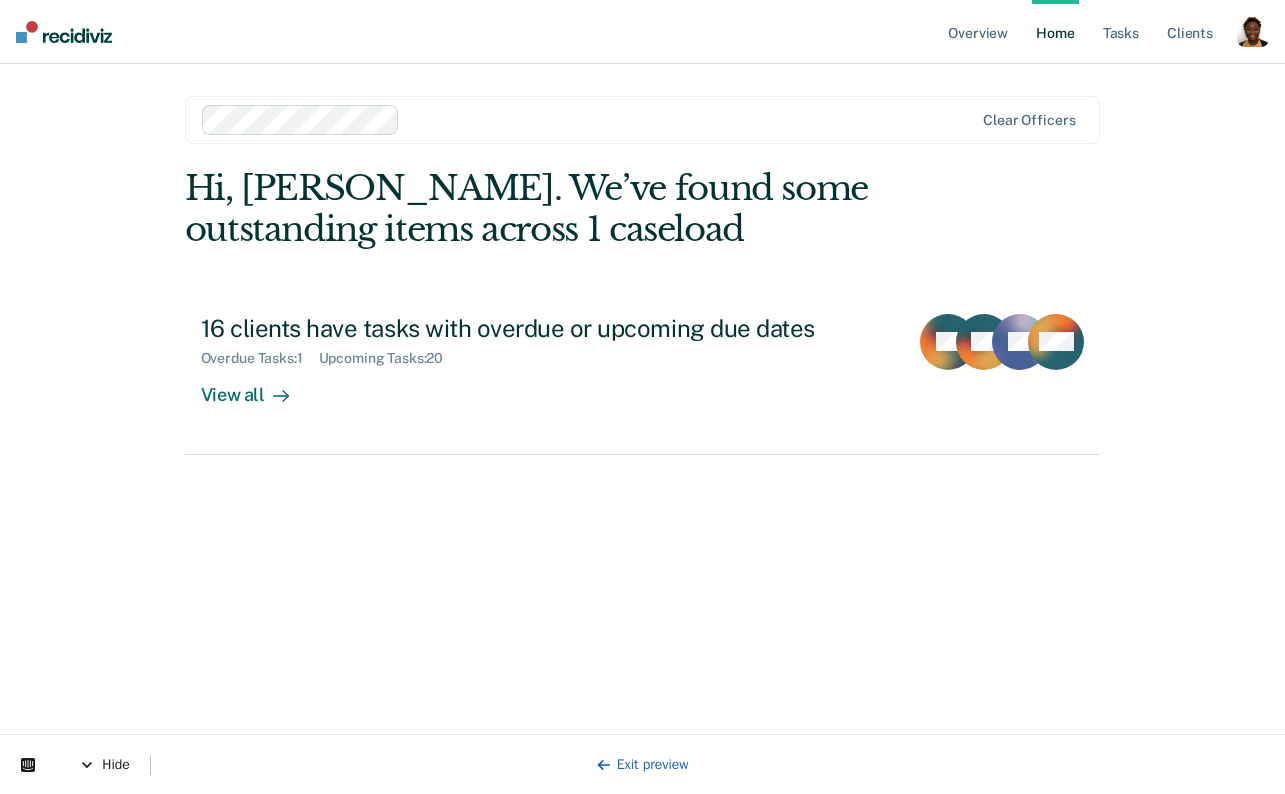click at bounding box center (691, 119) 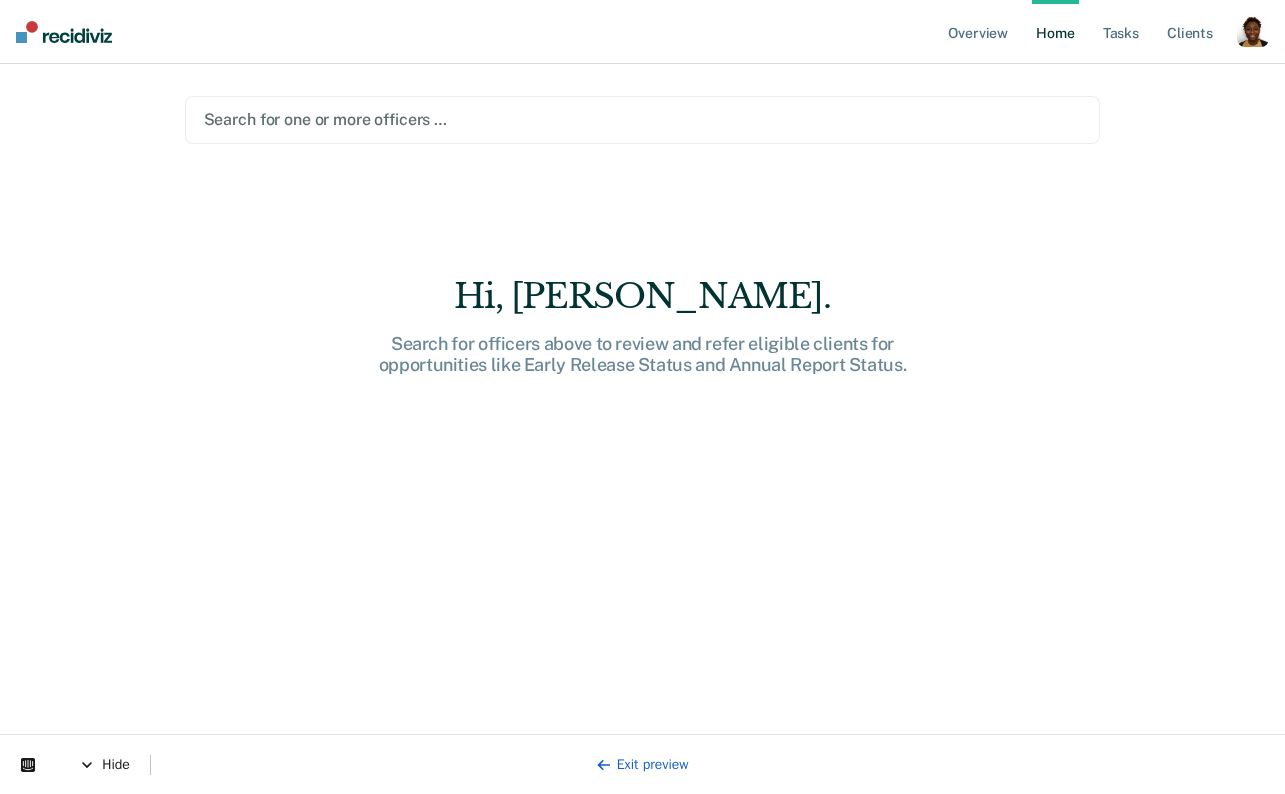 click at bounding box center [643, 119] 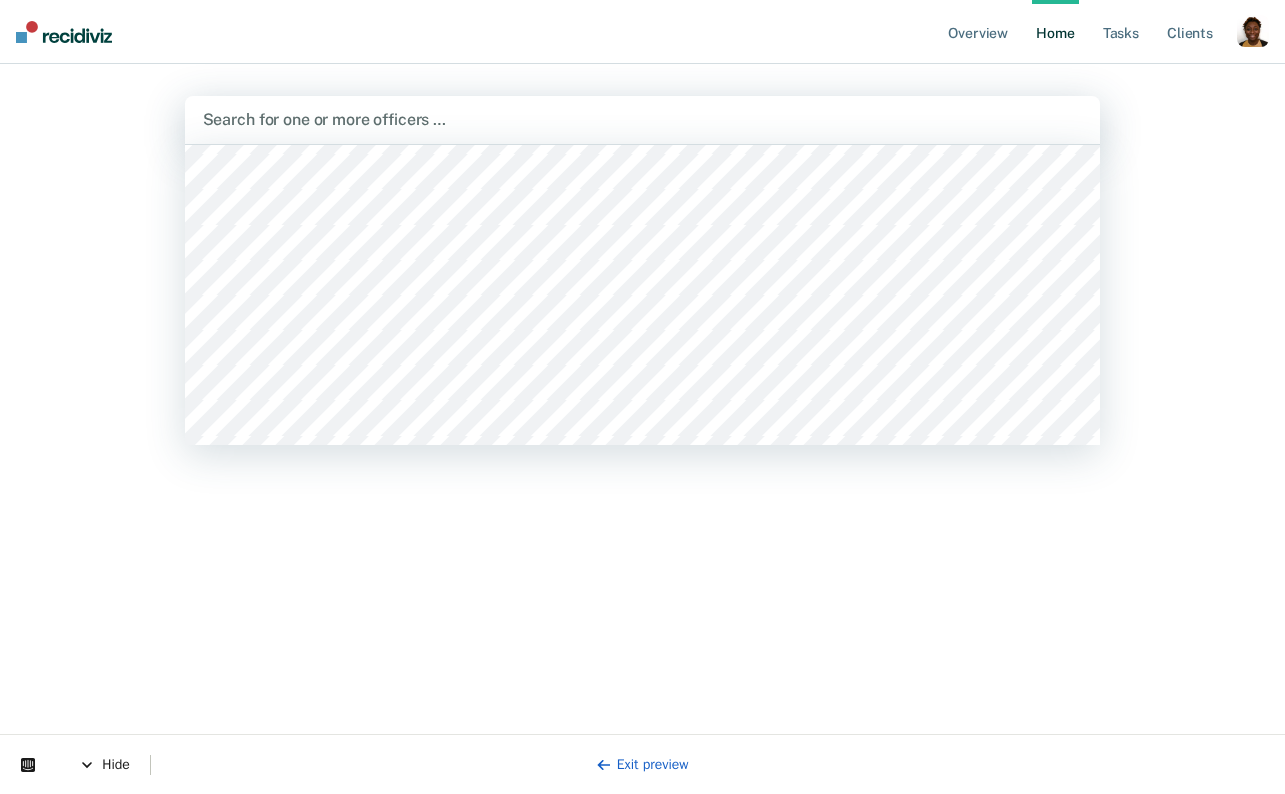 scroll, scrollTop: 3227, scrollLeft: 0, axis: vertical 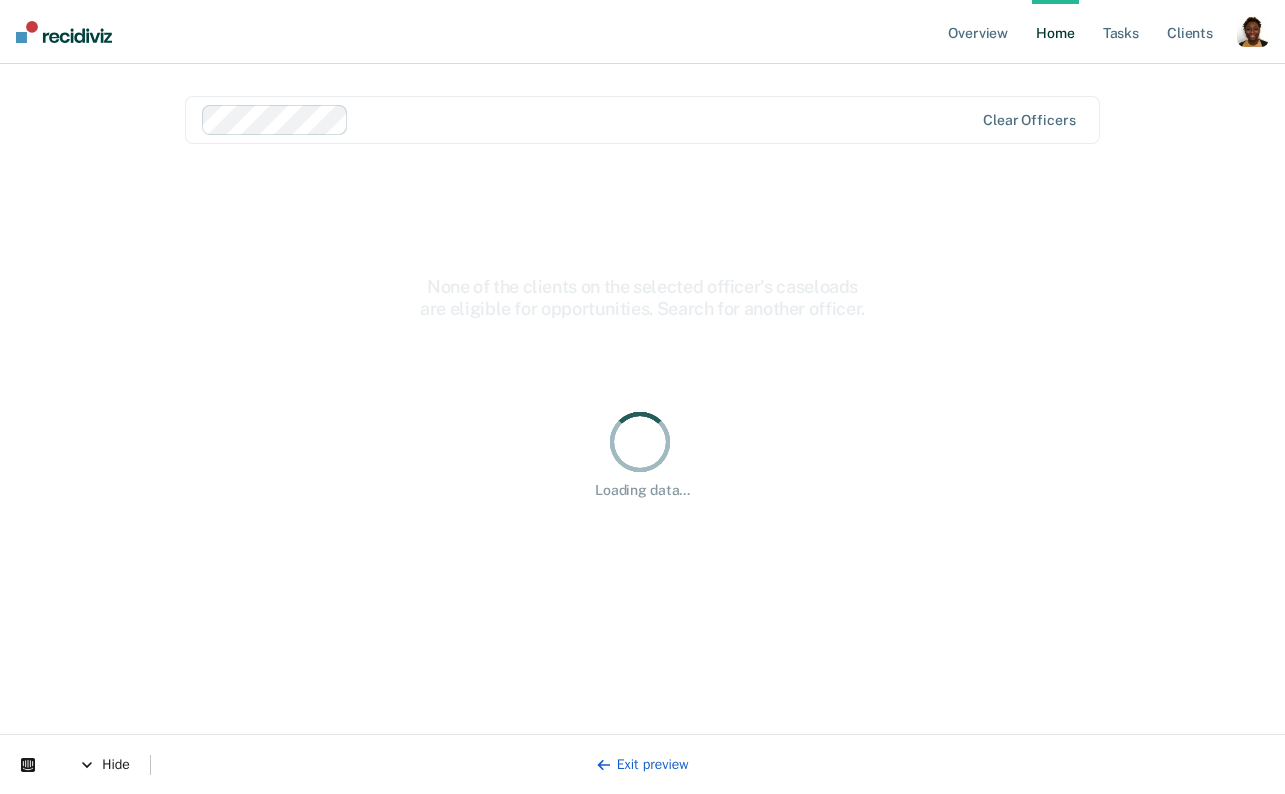 click at bounding box center [665, 119] 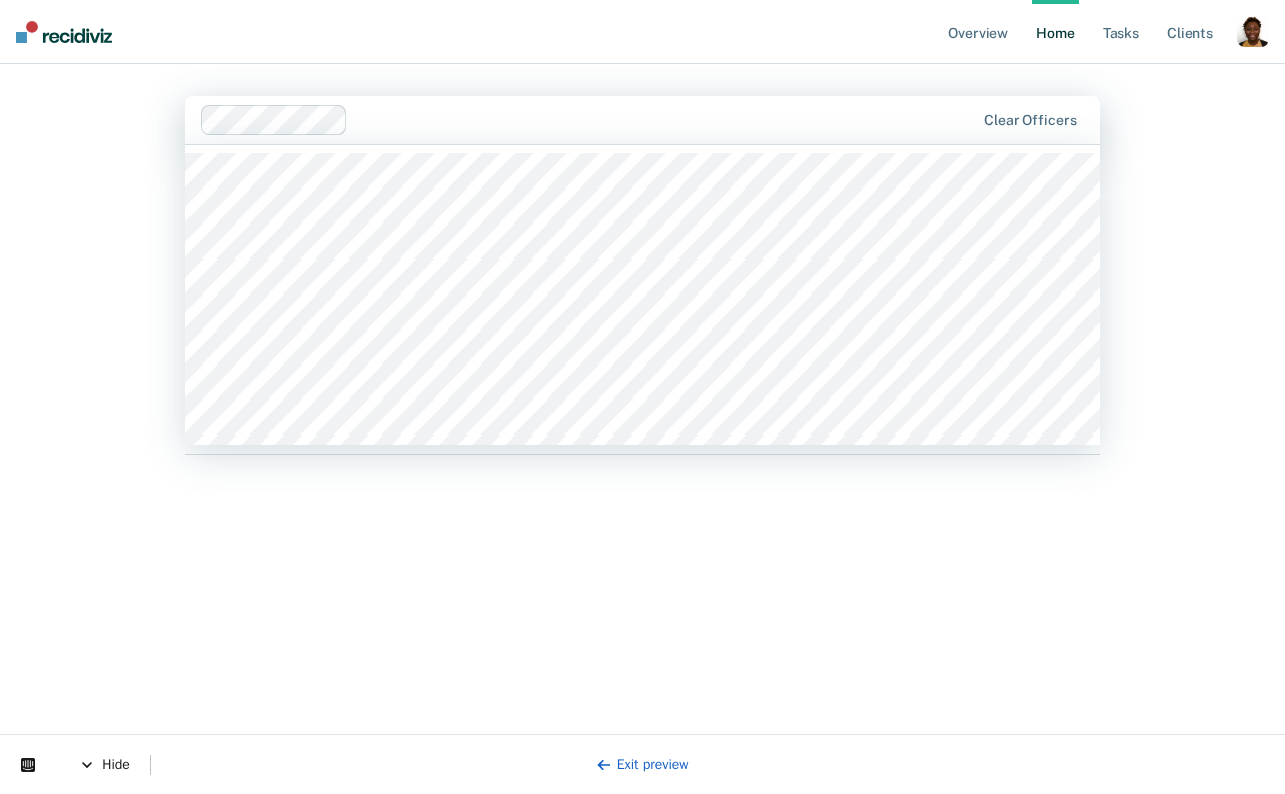 click on "Overview Home Tasks Client s Profile How it works Log Out" at bounding box center (642, 32) 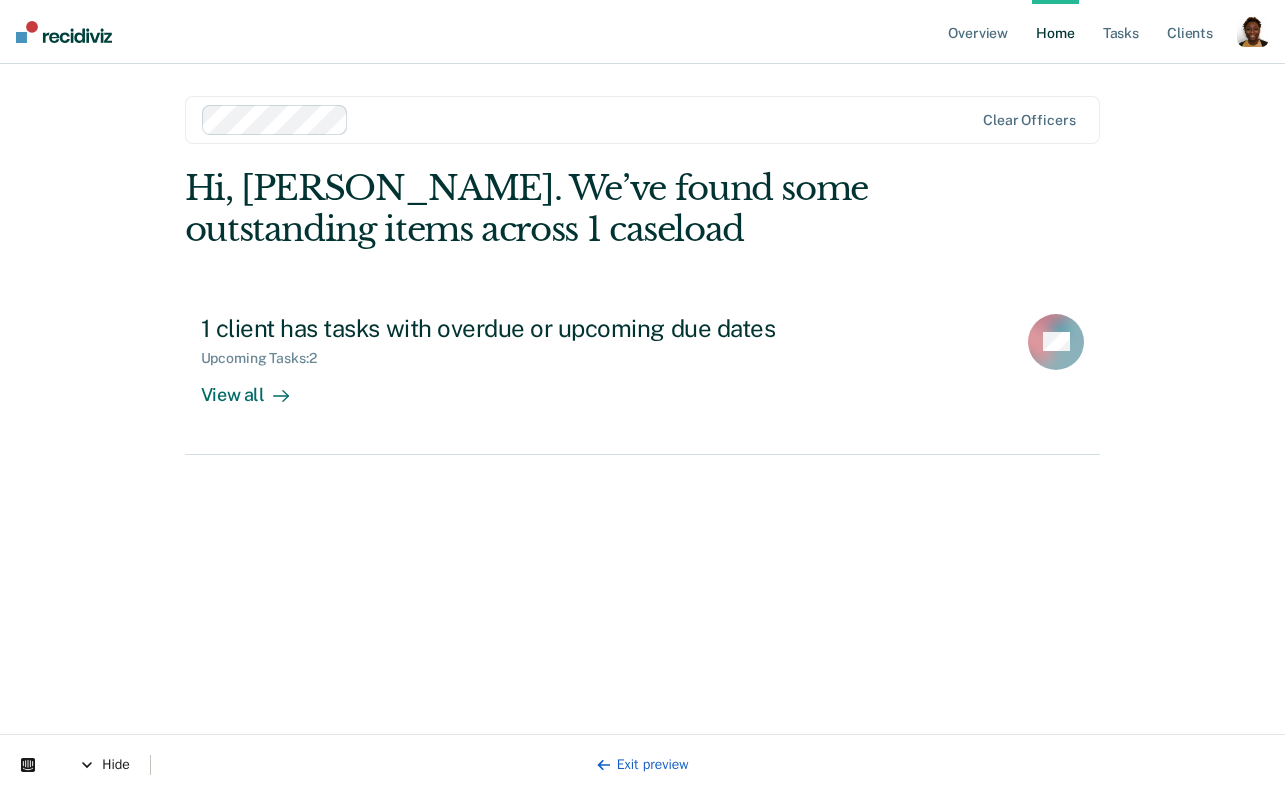 click at bounding box center (665, 119) 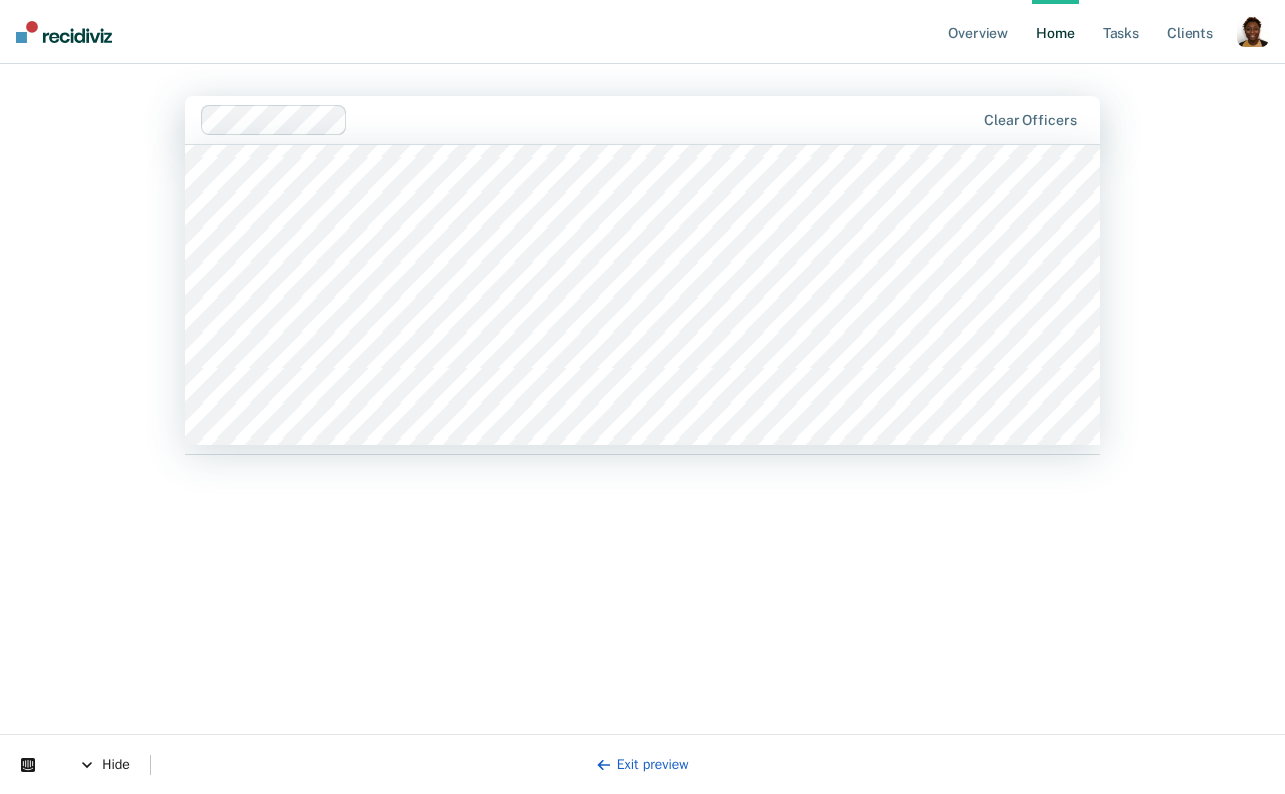 scroll, scrollTop: 927, scrollLeft: 0, axis: vertical 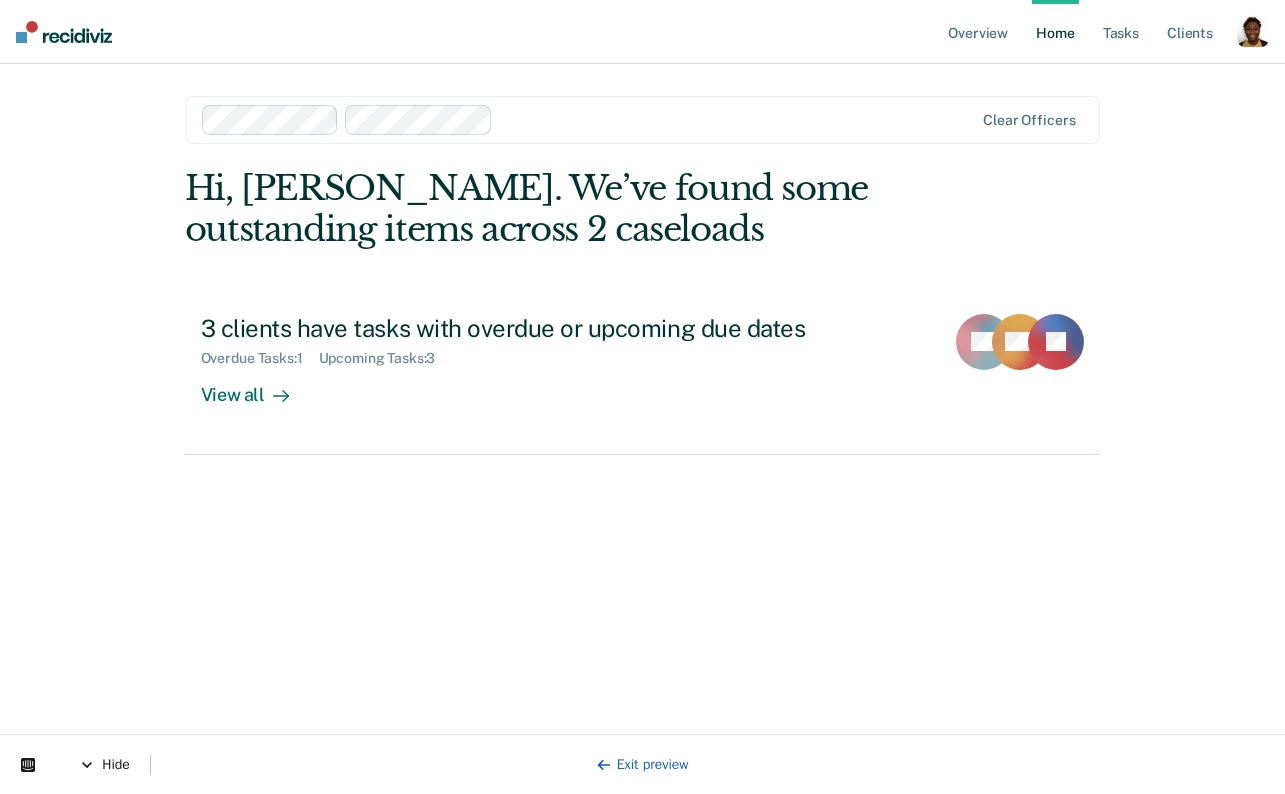 click on "option [PERSON_NAME], selected. Clear   officers Hi, [GEOGRAPHIC_DATA]. We’ve found some outstanding items across 2 caseloads 3 clients have tasks with overdue or upcoming due dates Overdue Tasks :  1 Upcoming Tasks :  3 View all   AG DM JB" at bounding box center (643, 405) 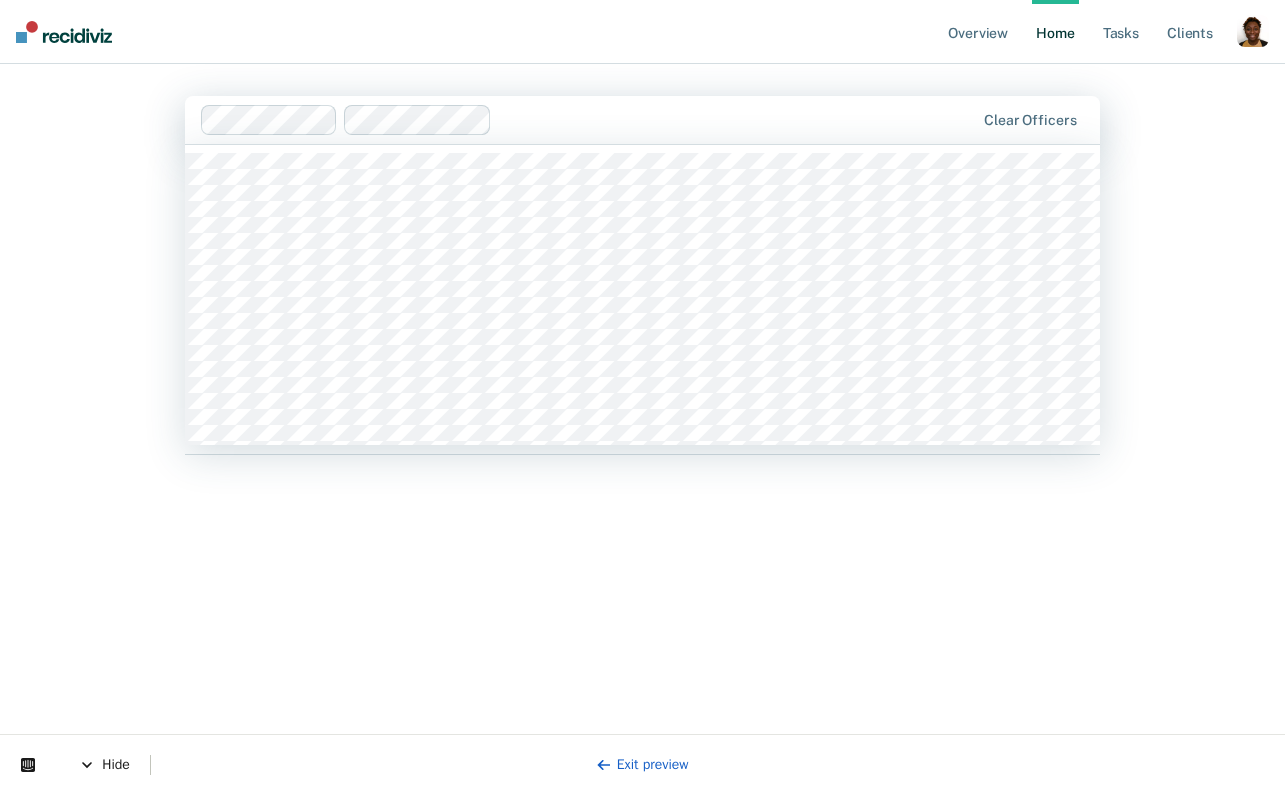 click on "Clear   officers" at bounding box center [643, 120] 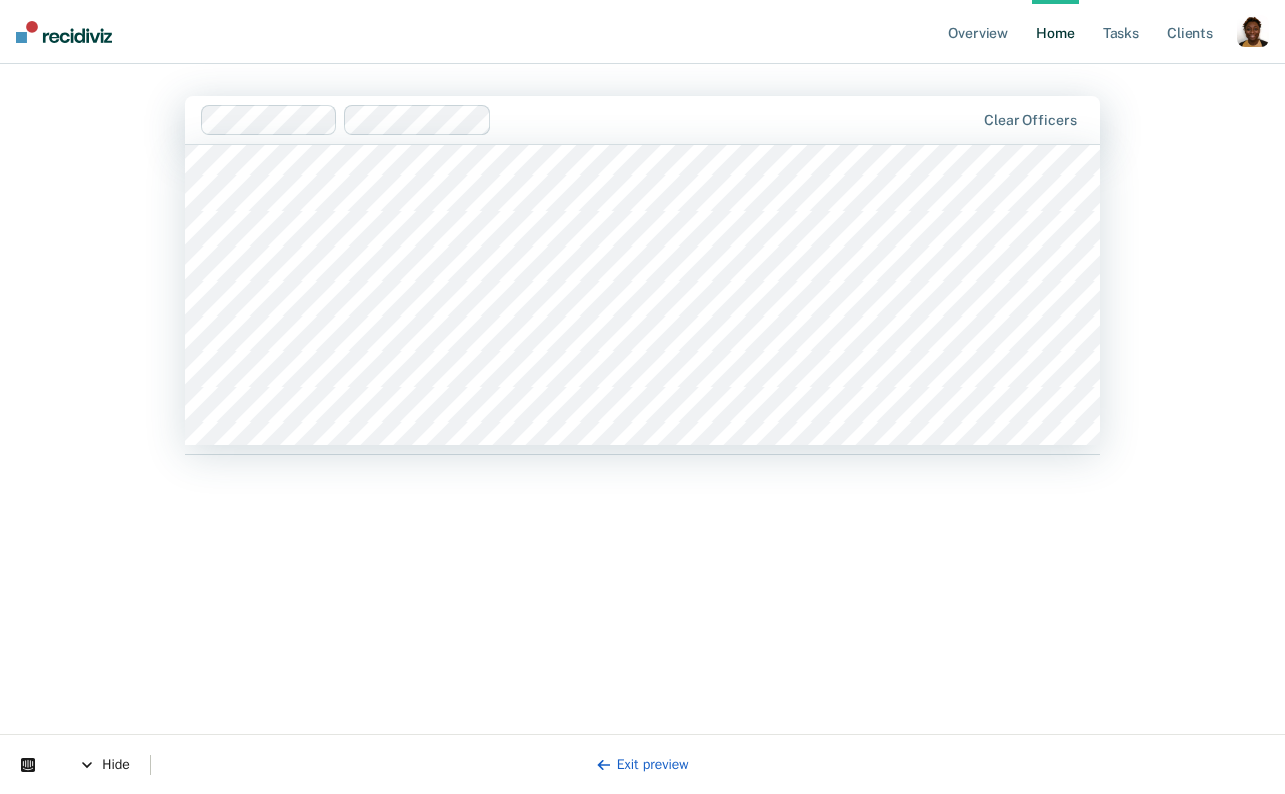 scroll, scrollTop: 3996, scrollLeft: 0, axis: vertical 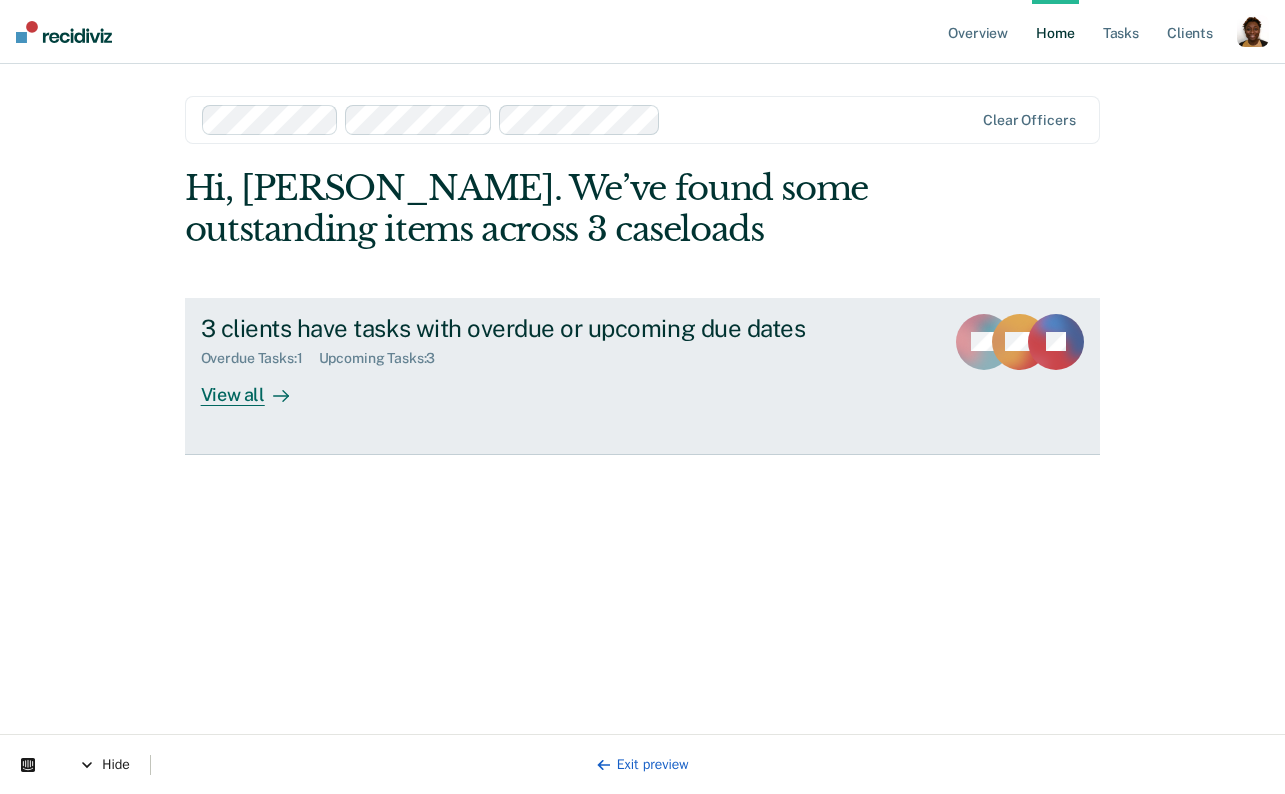 click on "3 clients have tasks with overdue or upcoming due dates" at bounding box center (552, 328) 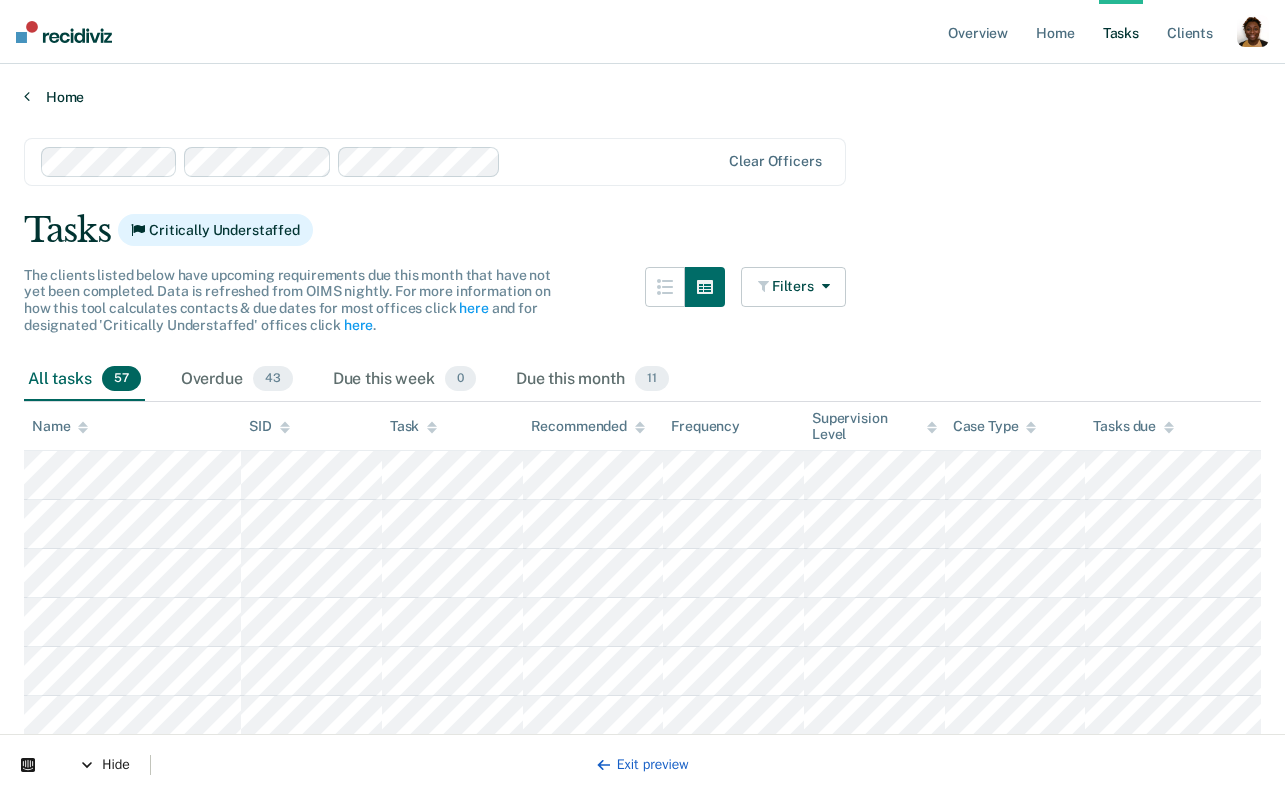 click on "Home" at bounding box center [642, 97] 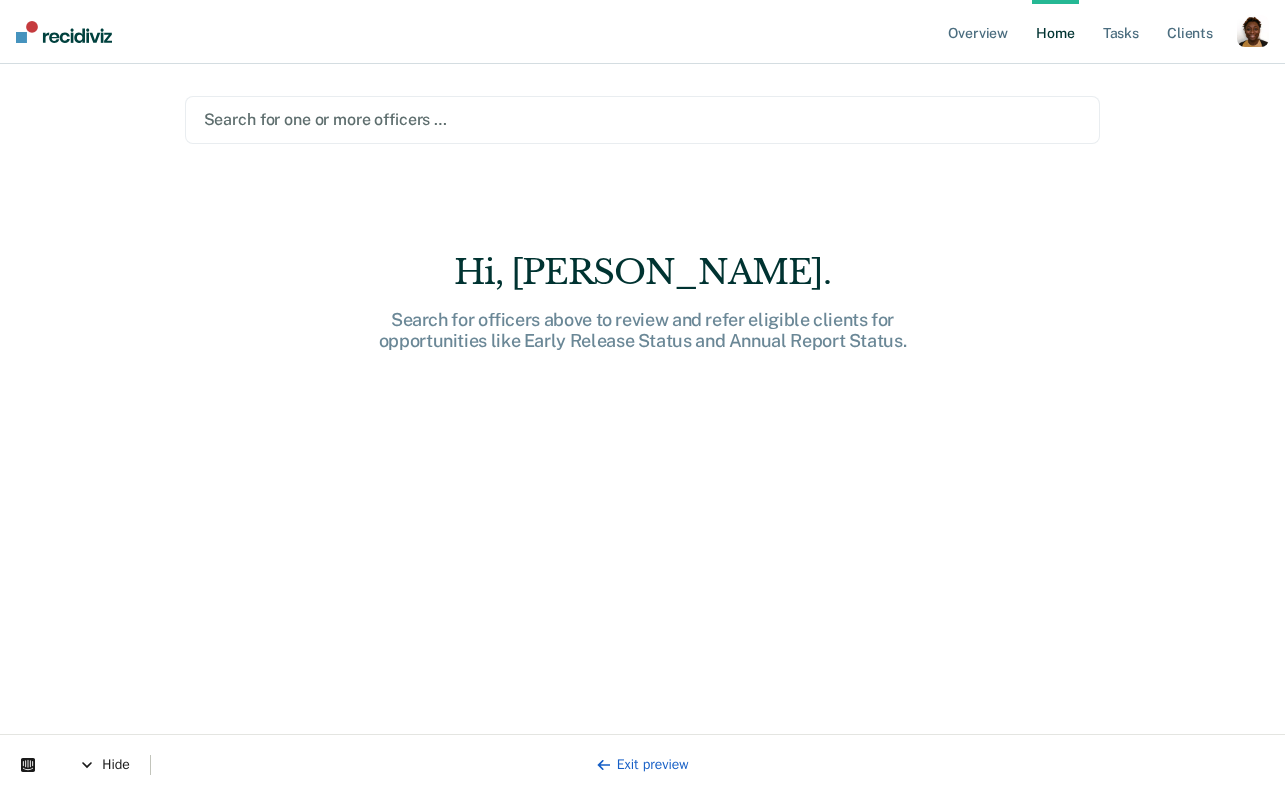 click at bounding box center [643, 119] 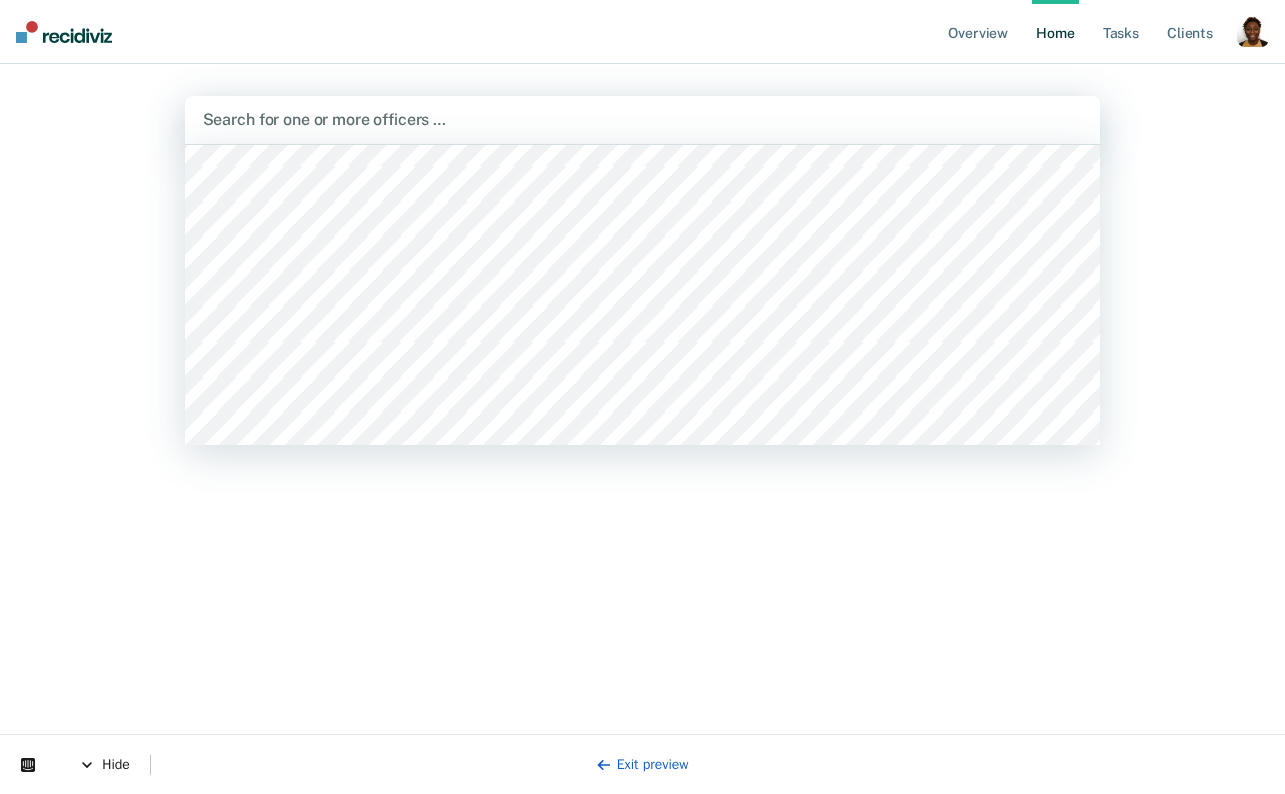 scroll, scrollTop: 4231, scrollLeft: 0, axis: vertical 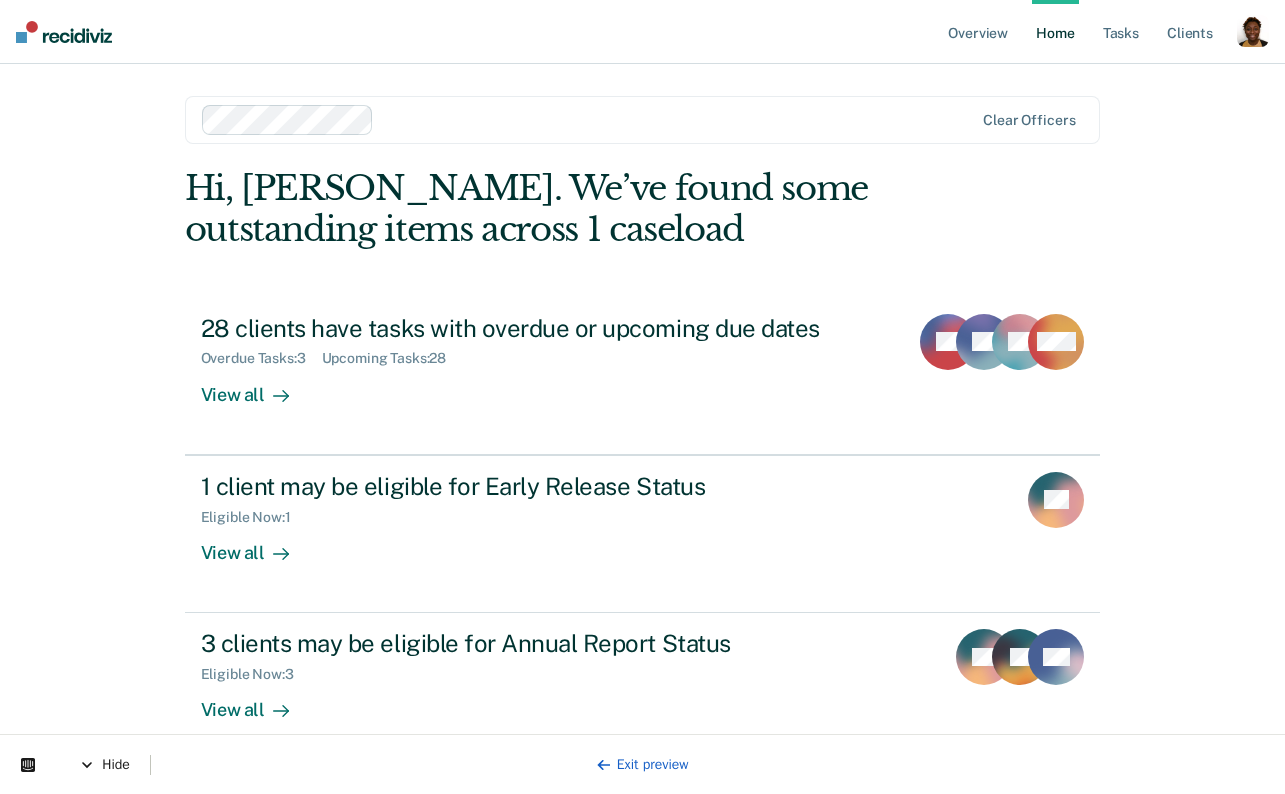 click at bounding box center [29, 765] 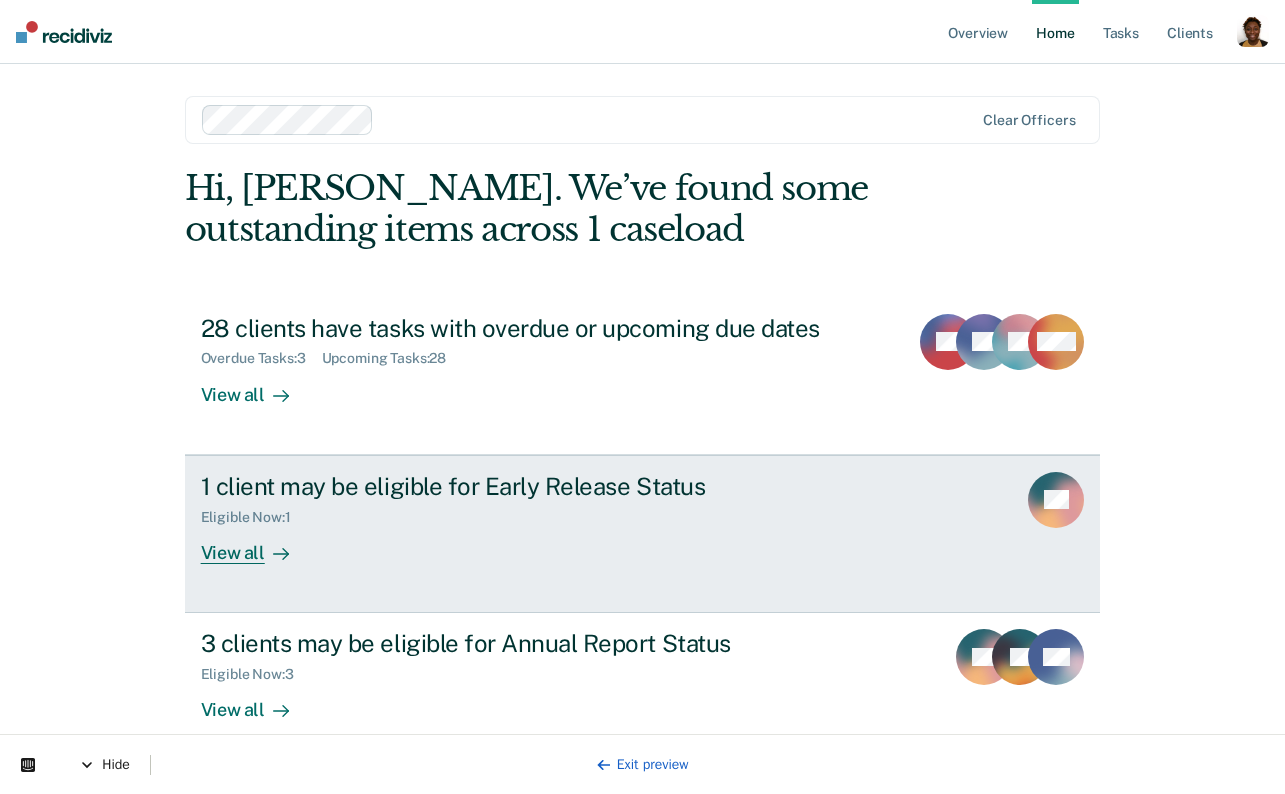 click on "1 client may be eligible for Early Release Status Eligible Now :  1 View all   SB" at bounding box center (643, 534) 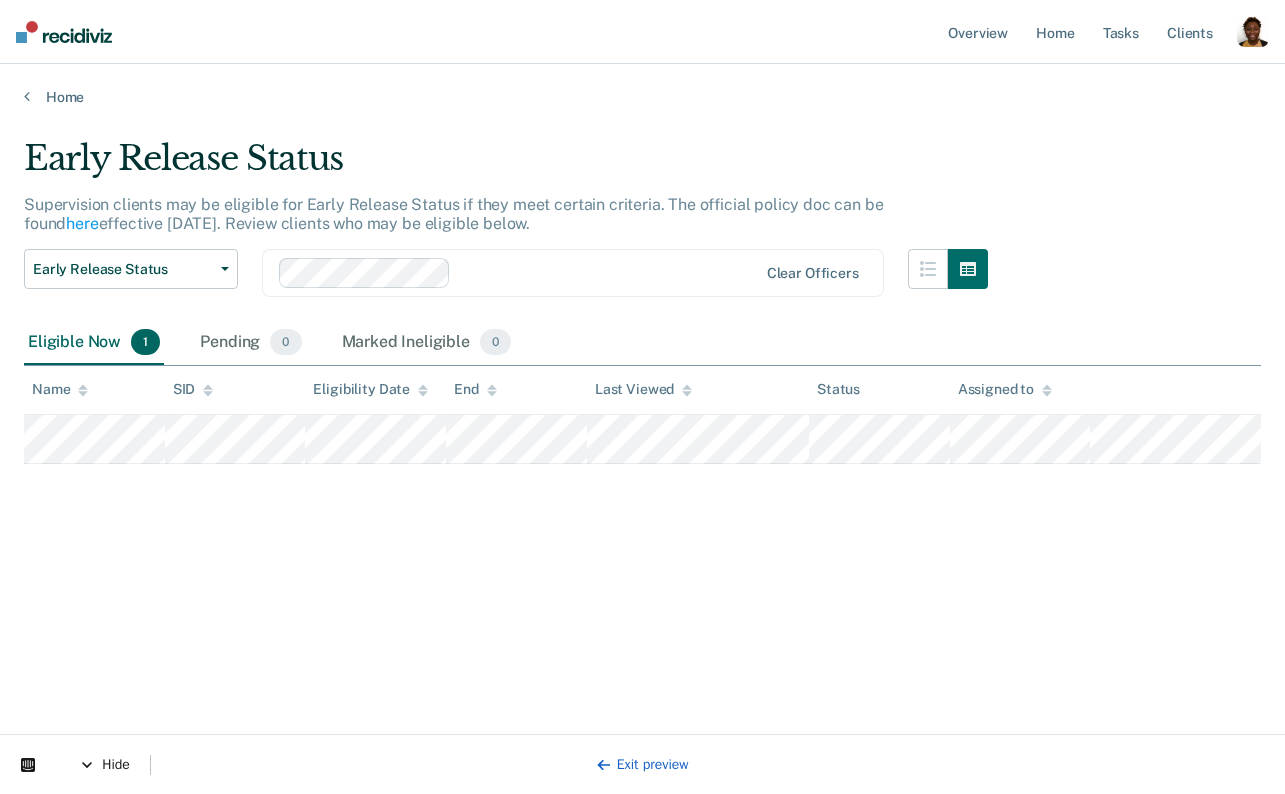 click 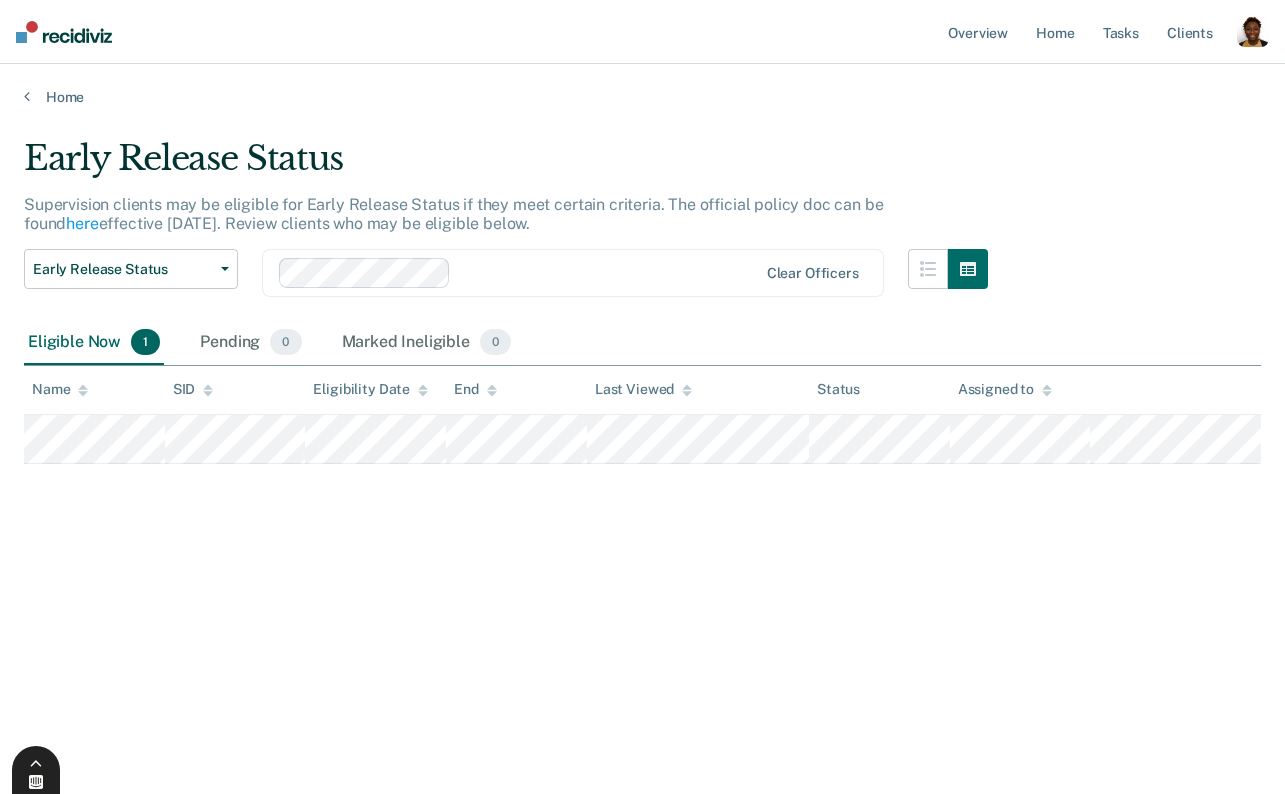 click 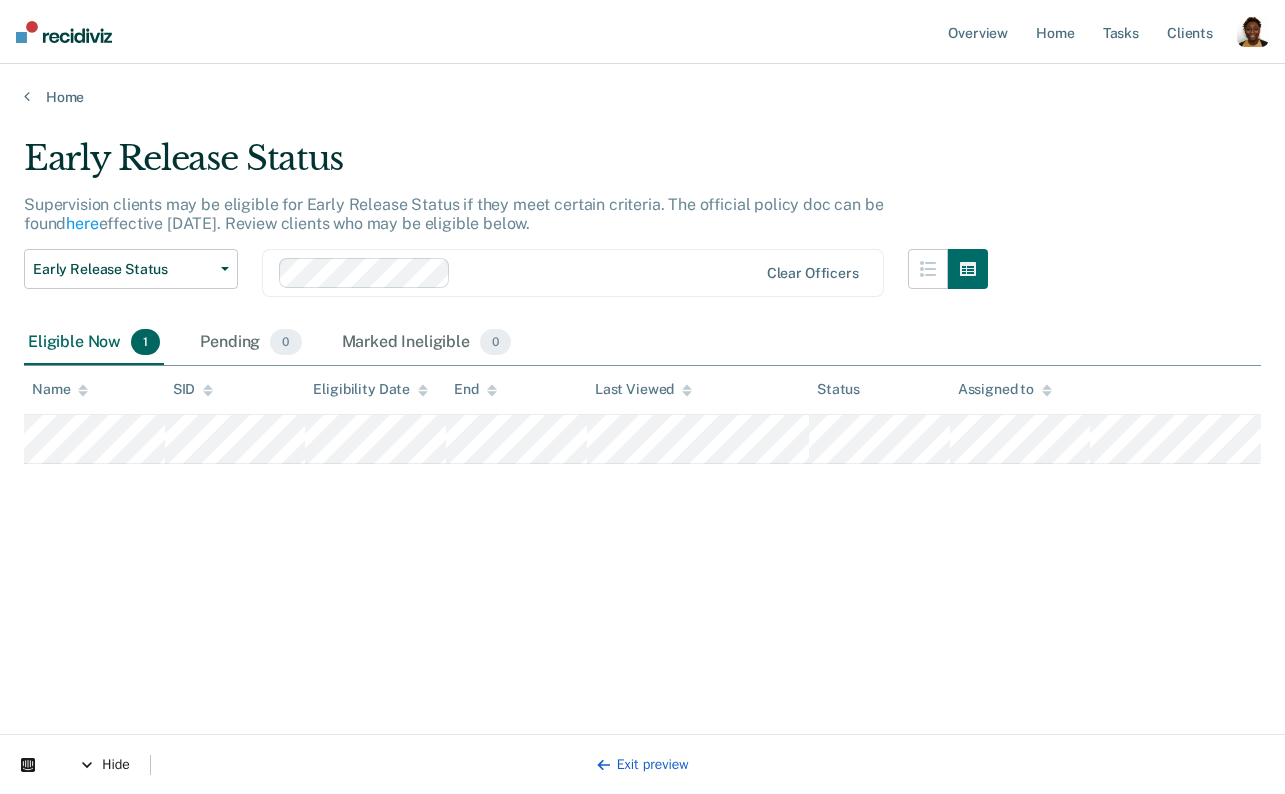click on "Exit preview" at bounding box center [642, 764] 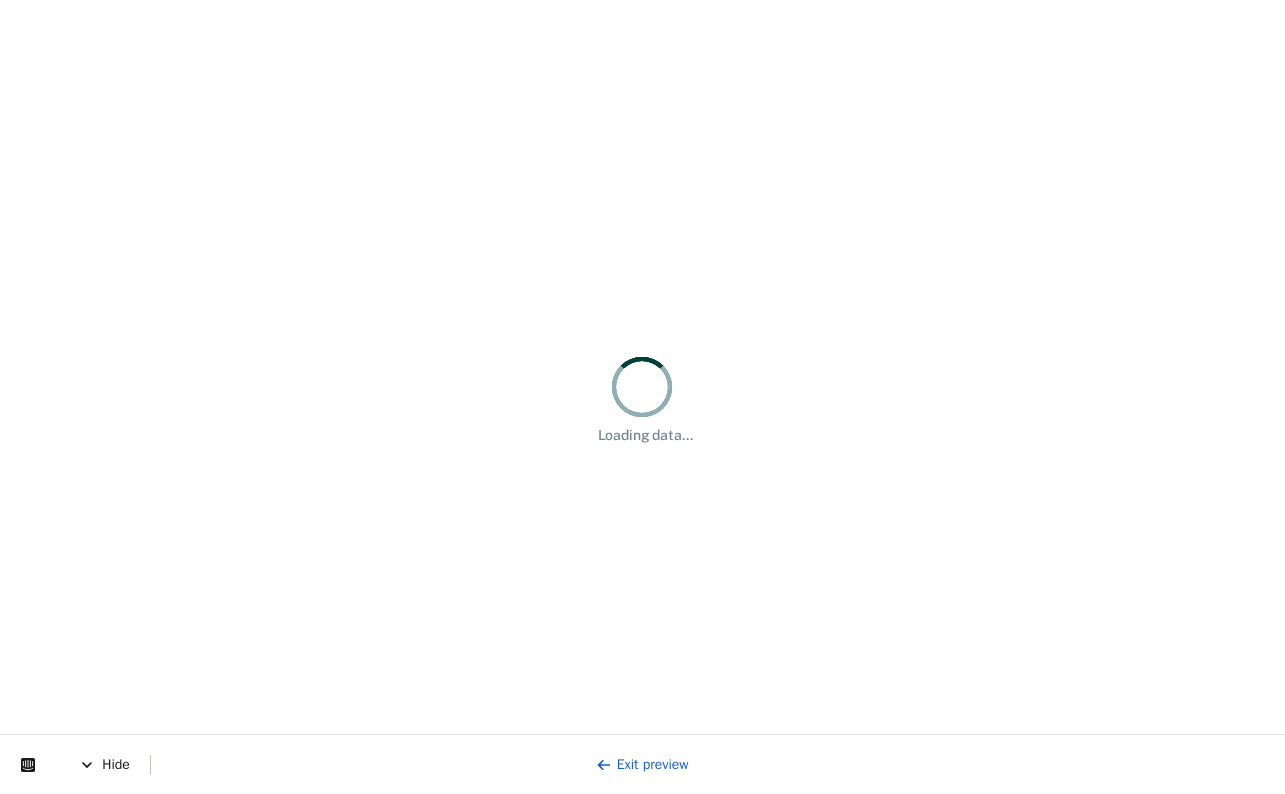 scroll, scrollTop: 0, scrollLeft: 0, axis: both 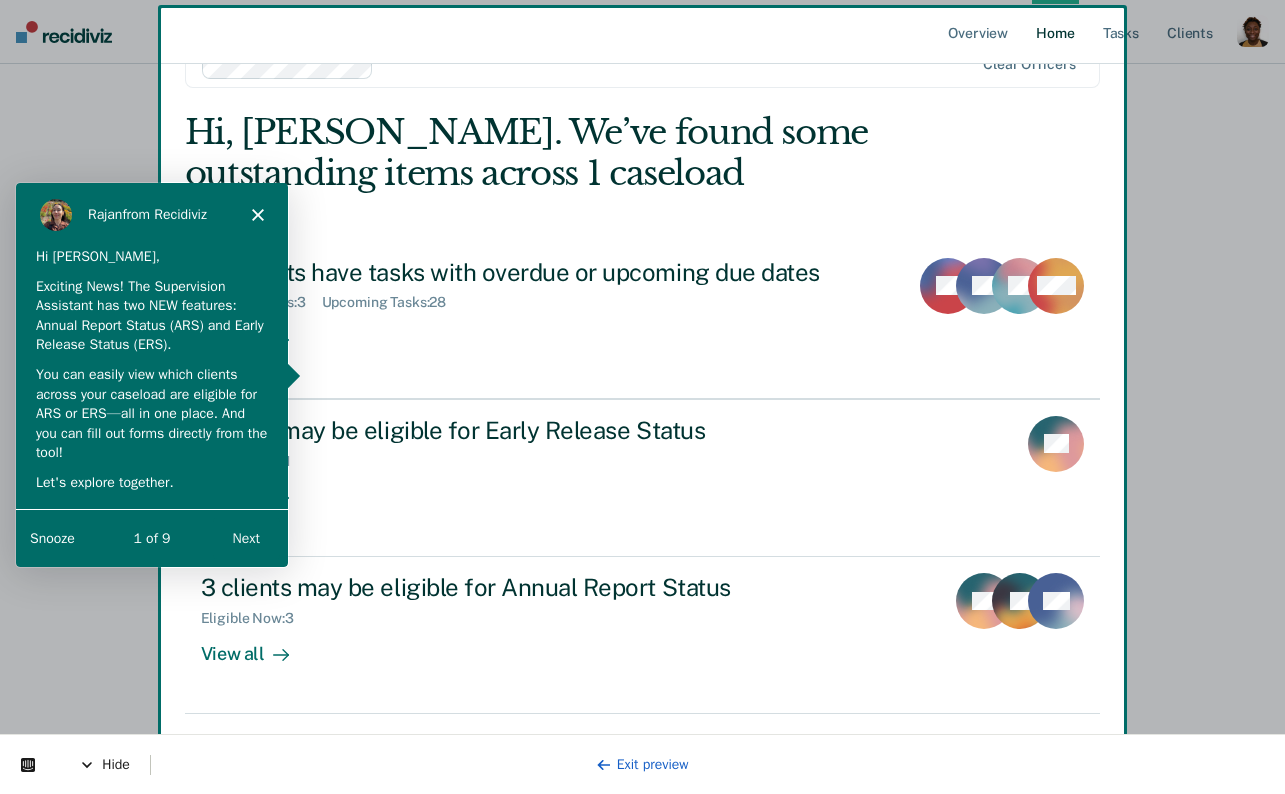 click on "Next" at bounding box center [245, 536] 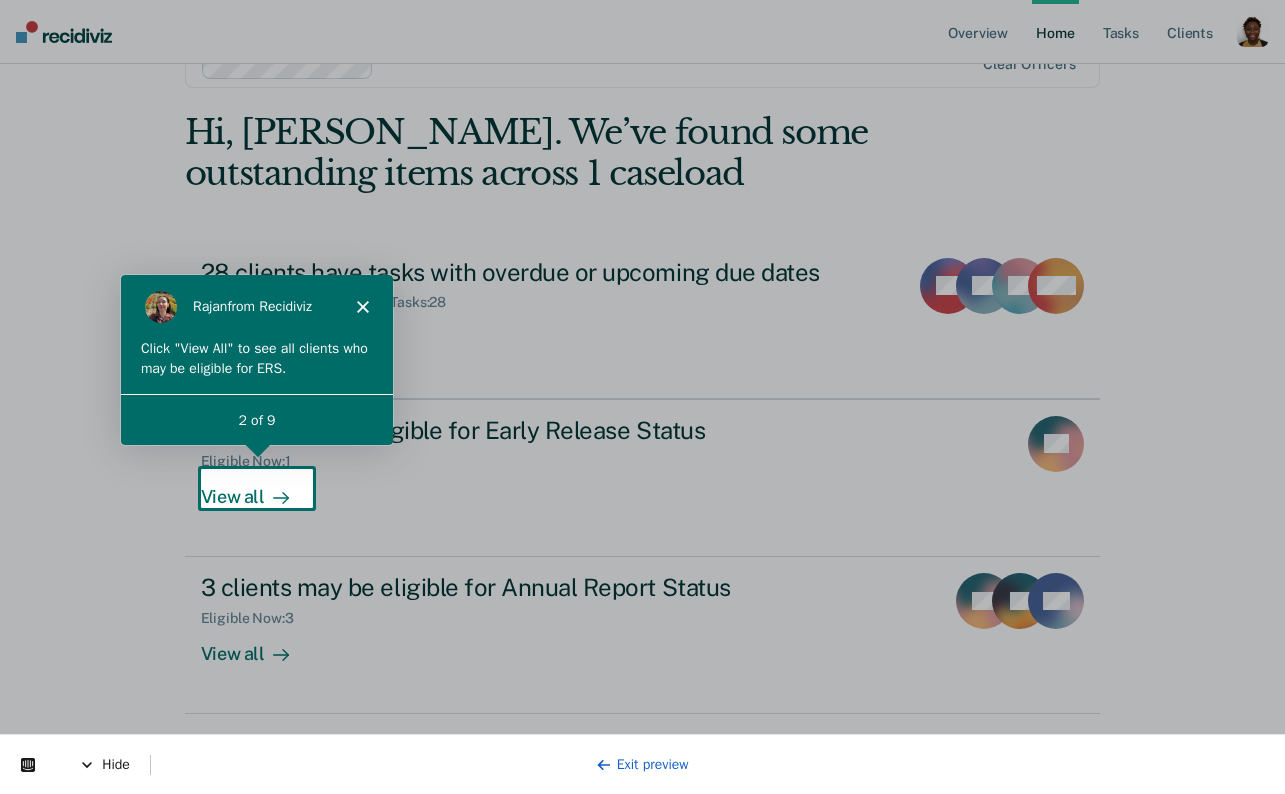 scroll, scrollTop: 0, scrollLeft: 0, axis: both 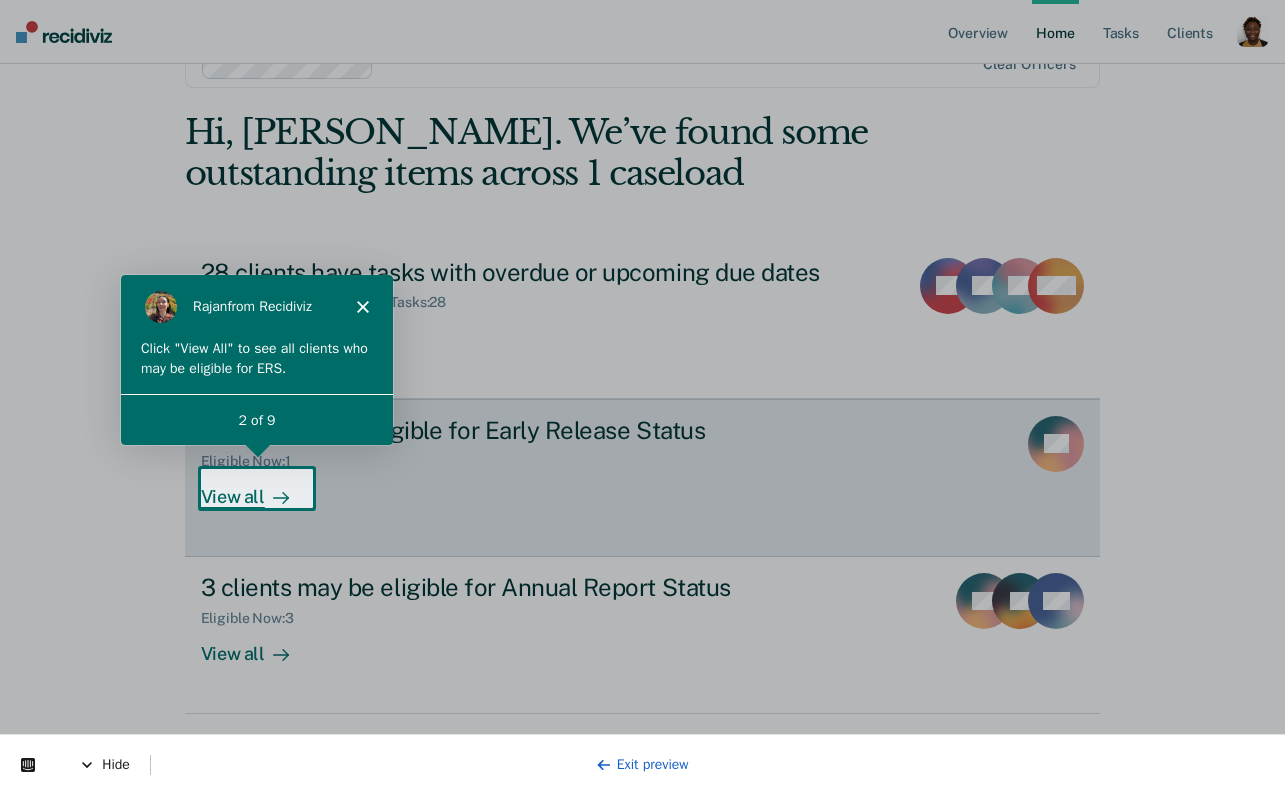 click at bounding box center (277, 496) 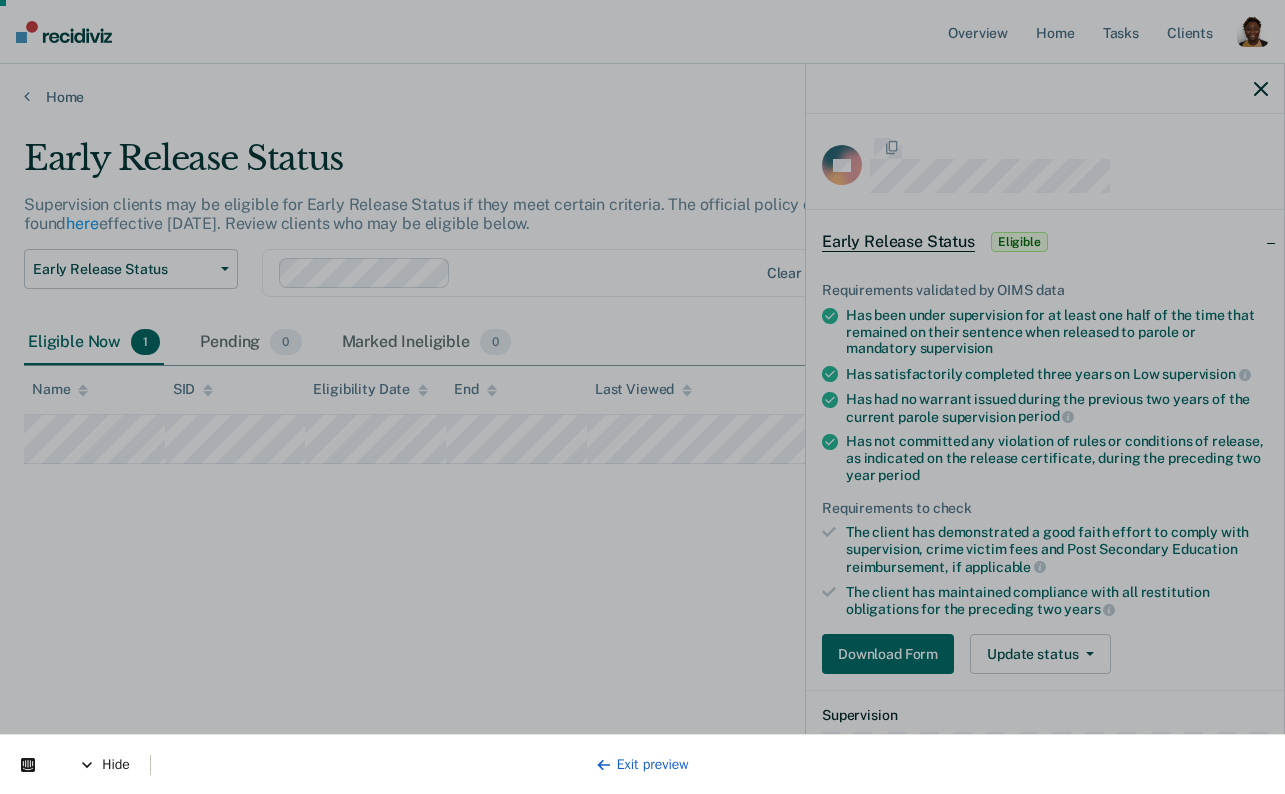 scroll, scrollTop: 0, scrollLeft: 0, axis: both 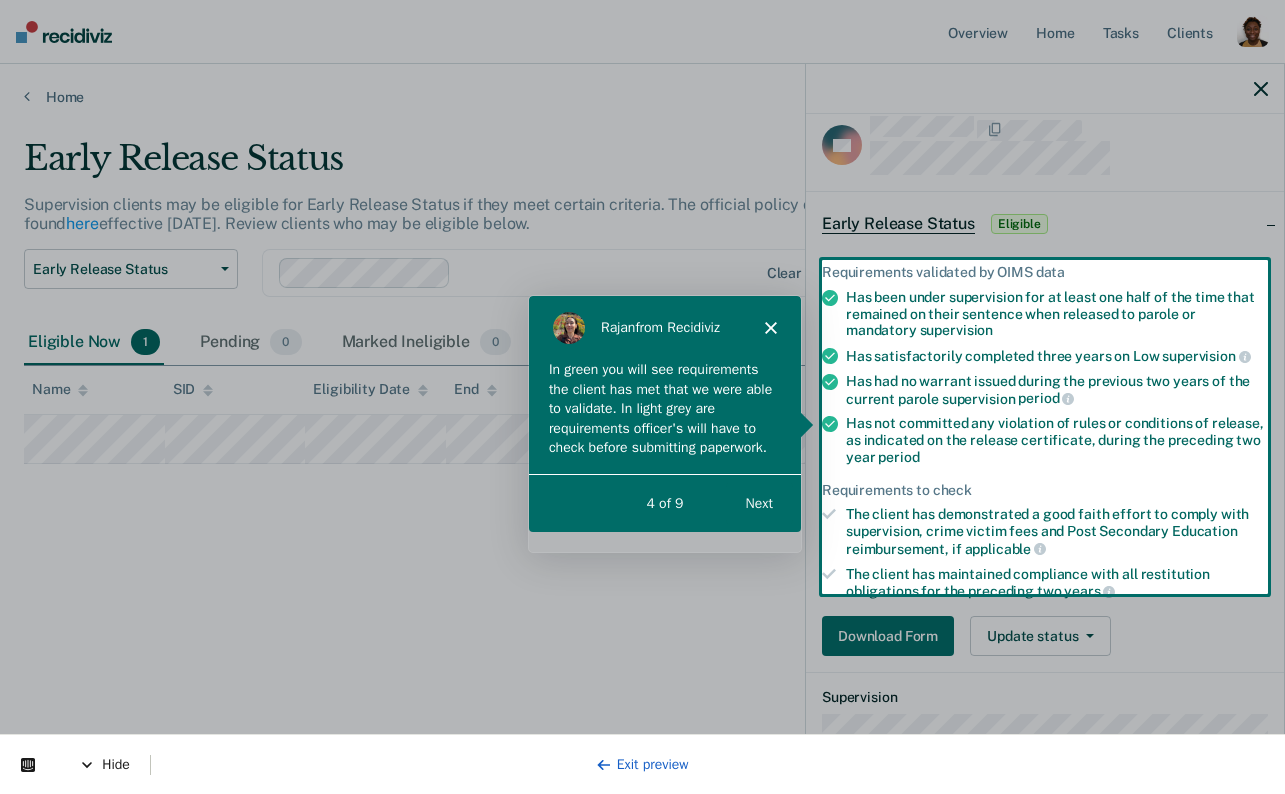 click on "Next" at bounding box center [758, 502] 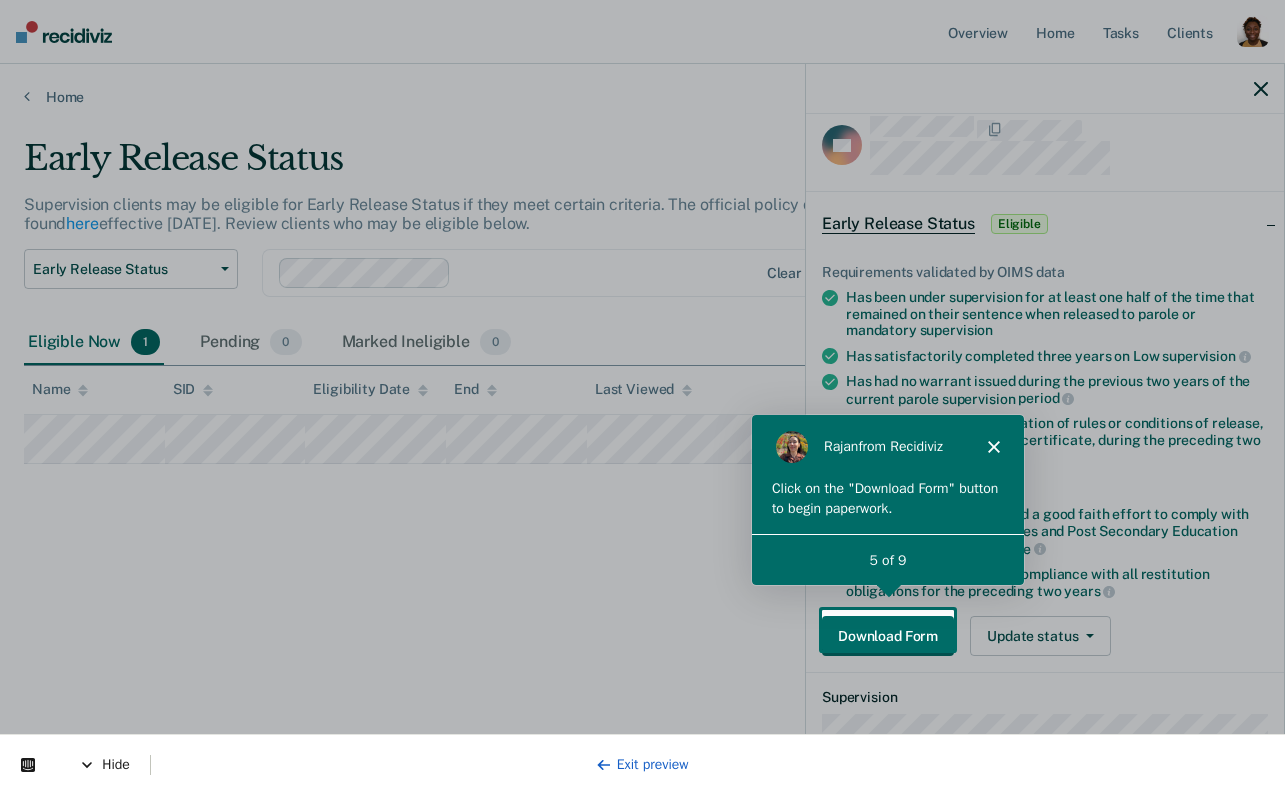scroll, scrollTop: 0, scrollLeft: 0, axis: both 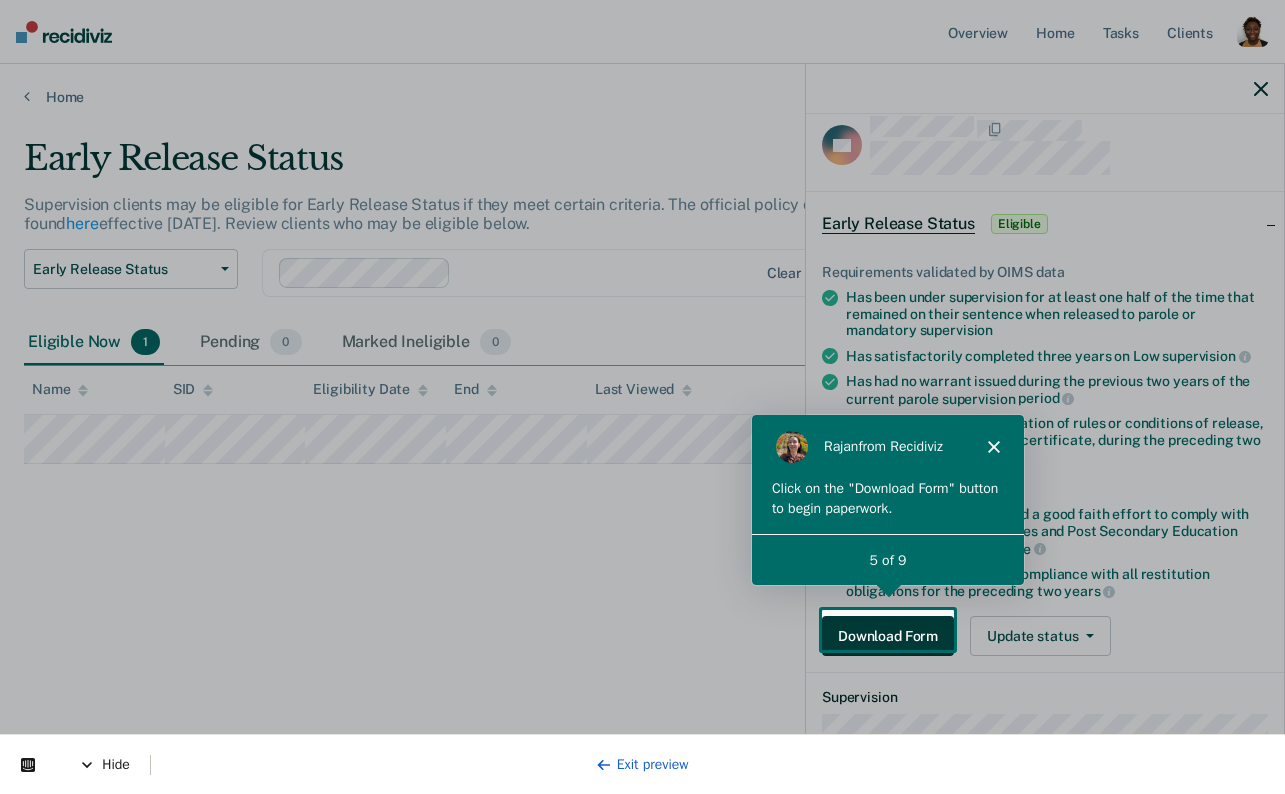 click on "Download Form" at bounding box center [888, 636] 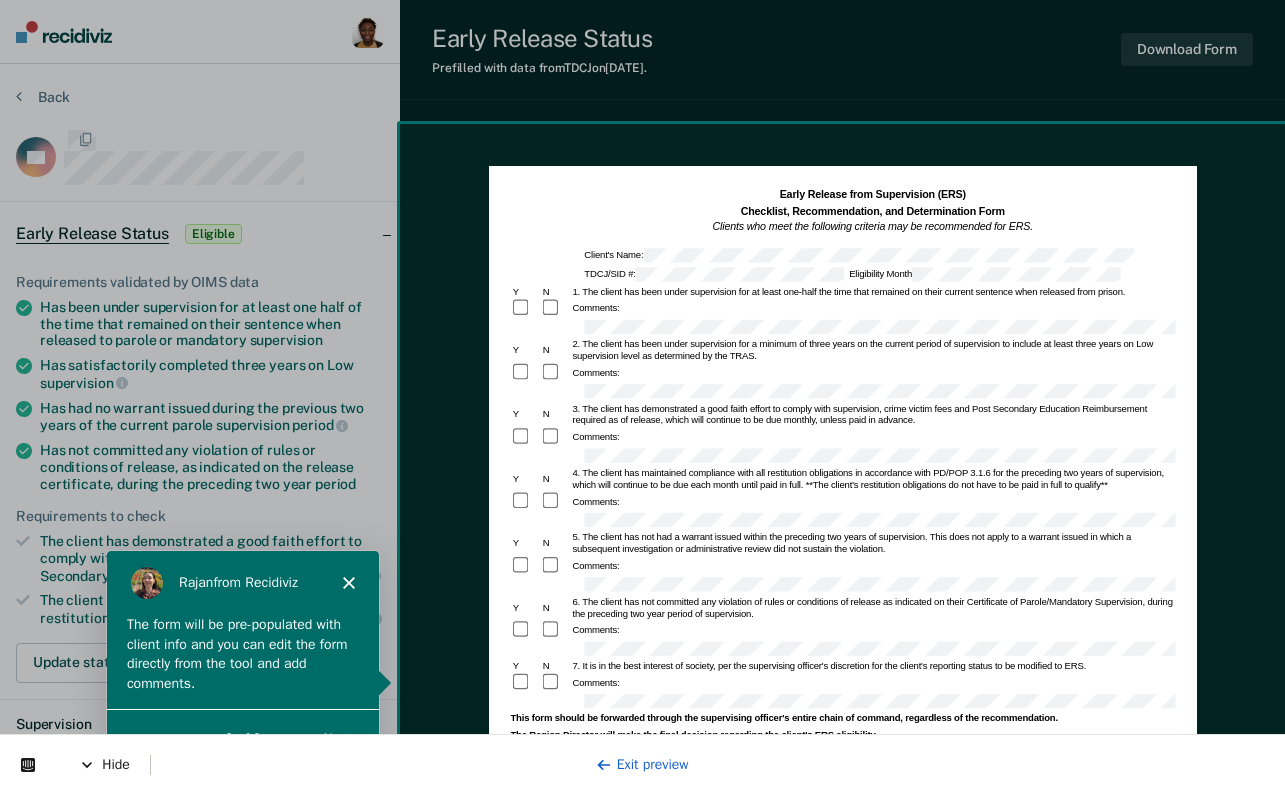scroll, scrollTop: 0, scrollLeft: 0, axis: both 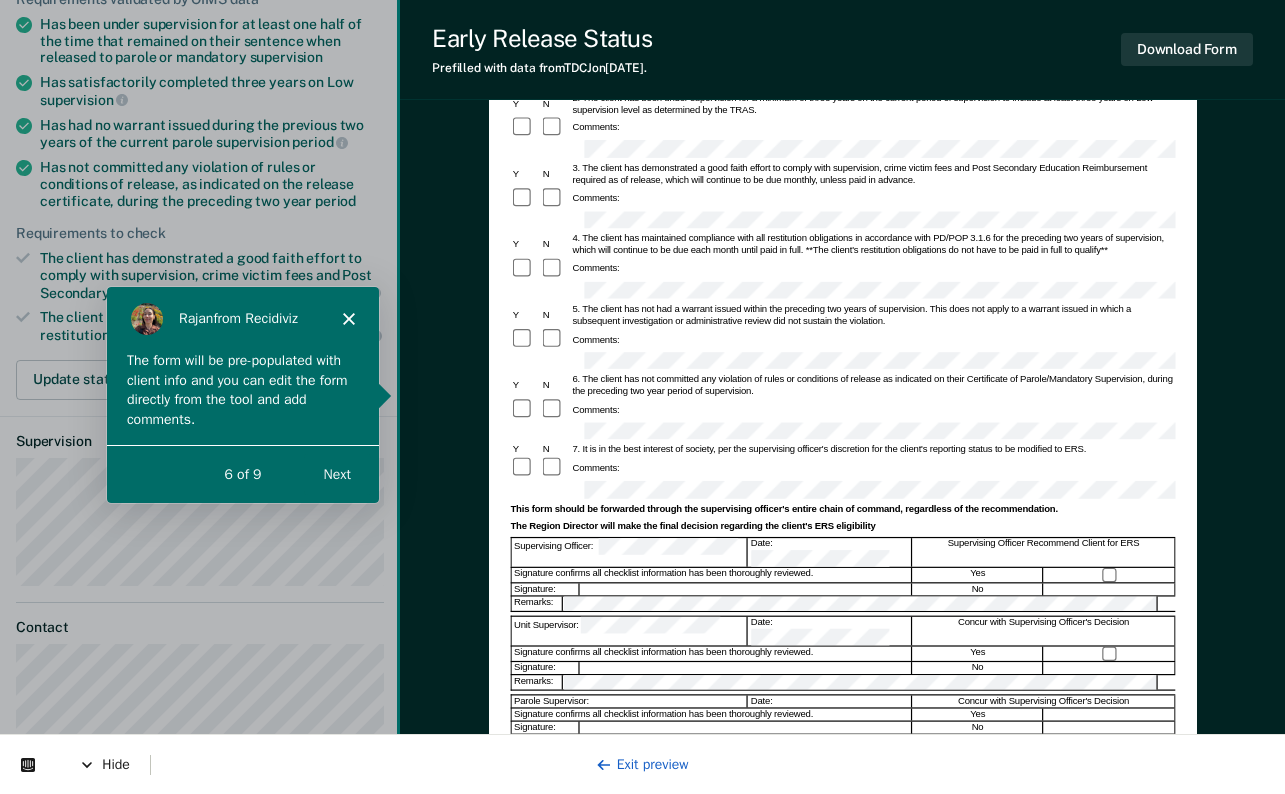 click on "Next" at bounding box center (336, 472) 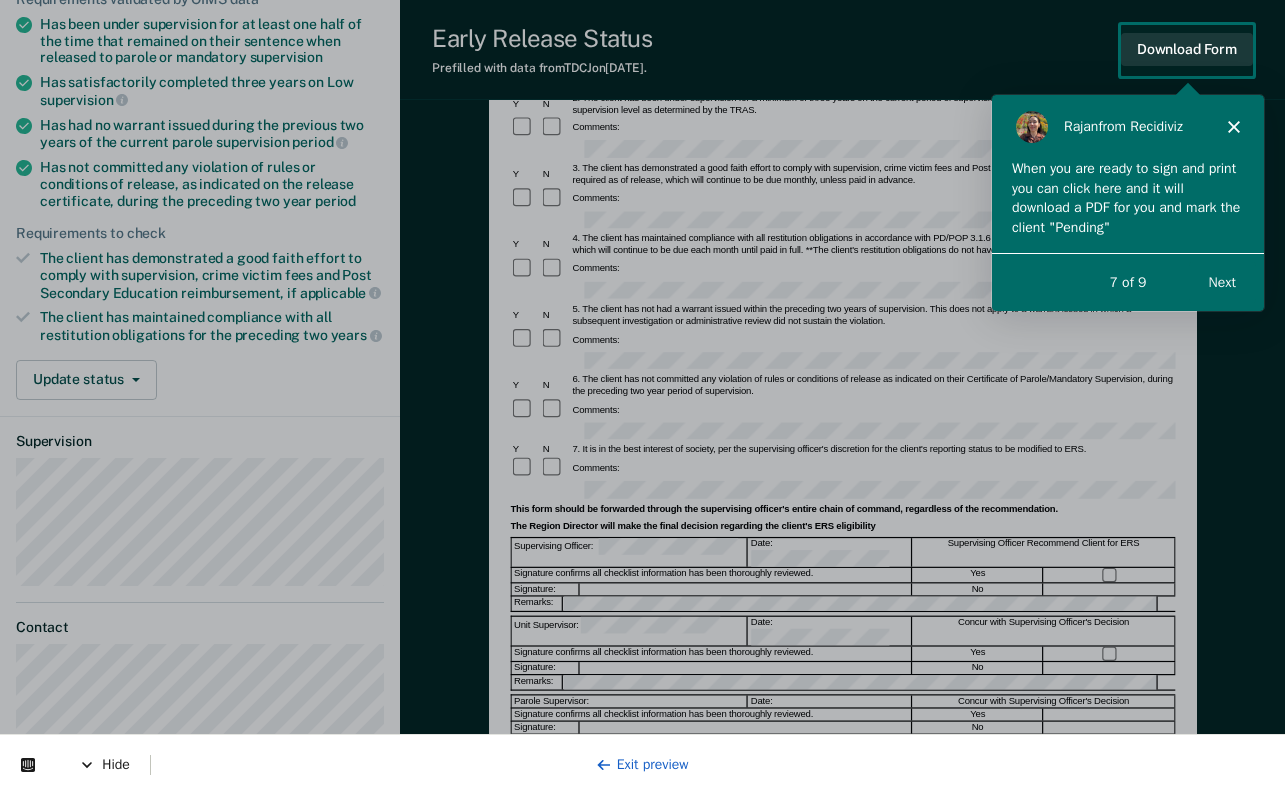 scroll, scrollTop: 0, scrollLeft: 0, axis: both 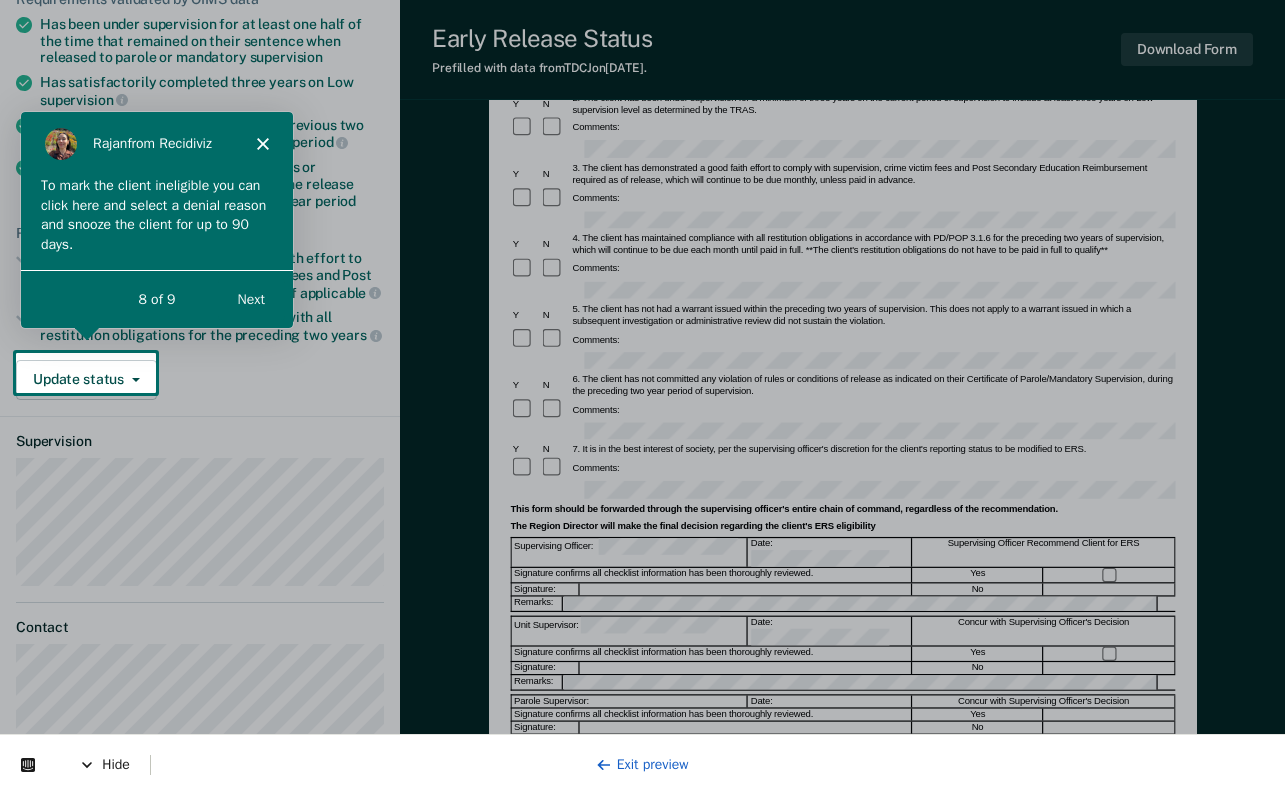 click at bounding box center [642, 397] 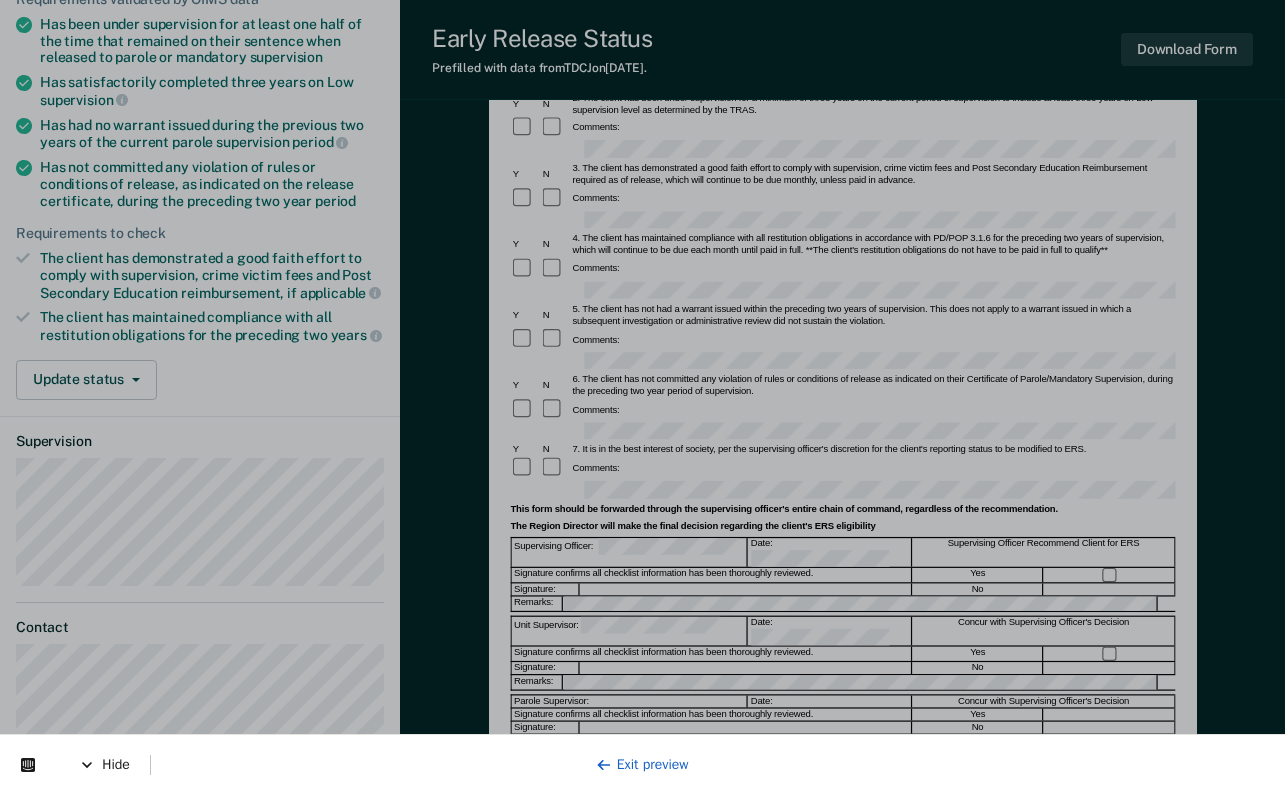 scroll, scrollTop: 0, scrollLeft: 0, axis: both 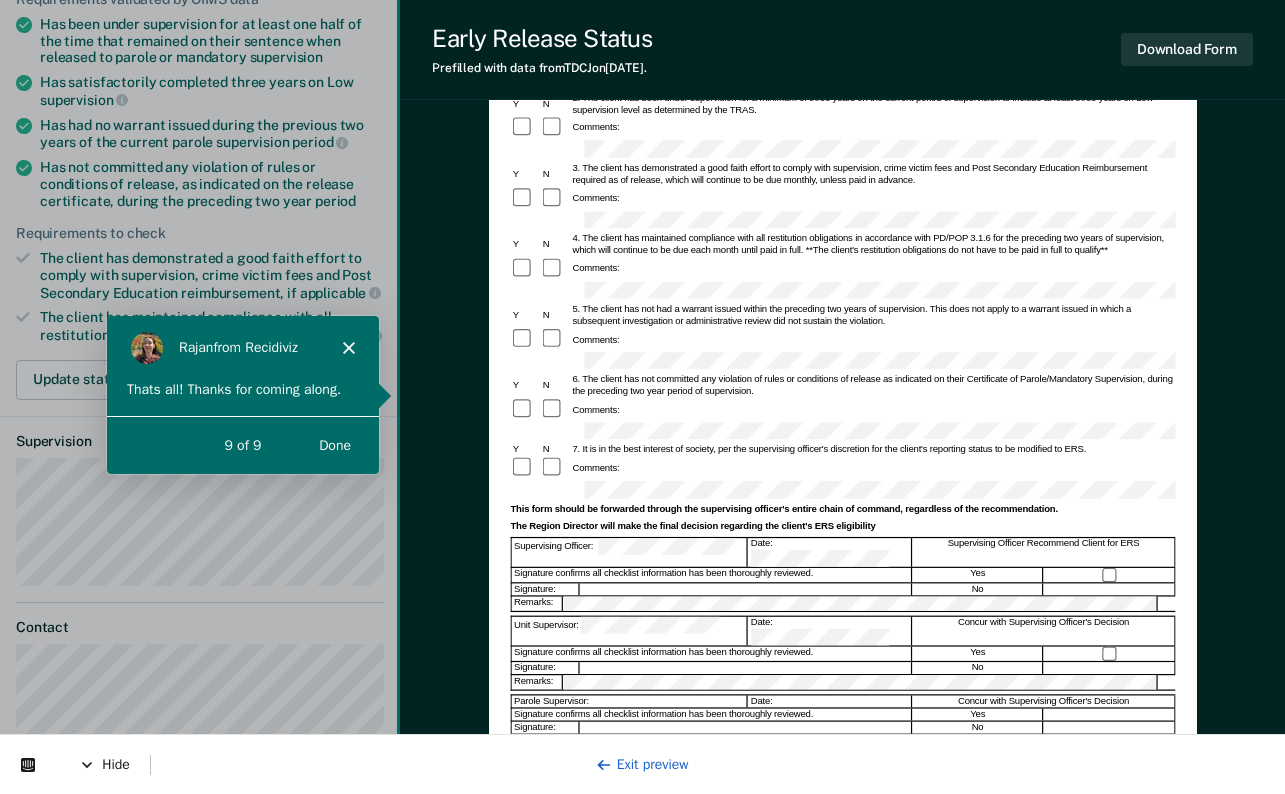 click on "Done" at bounding box center [334, 444] 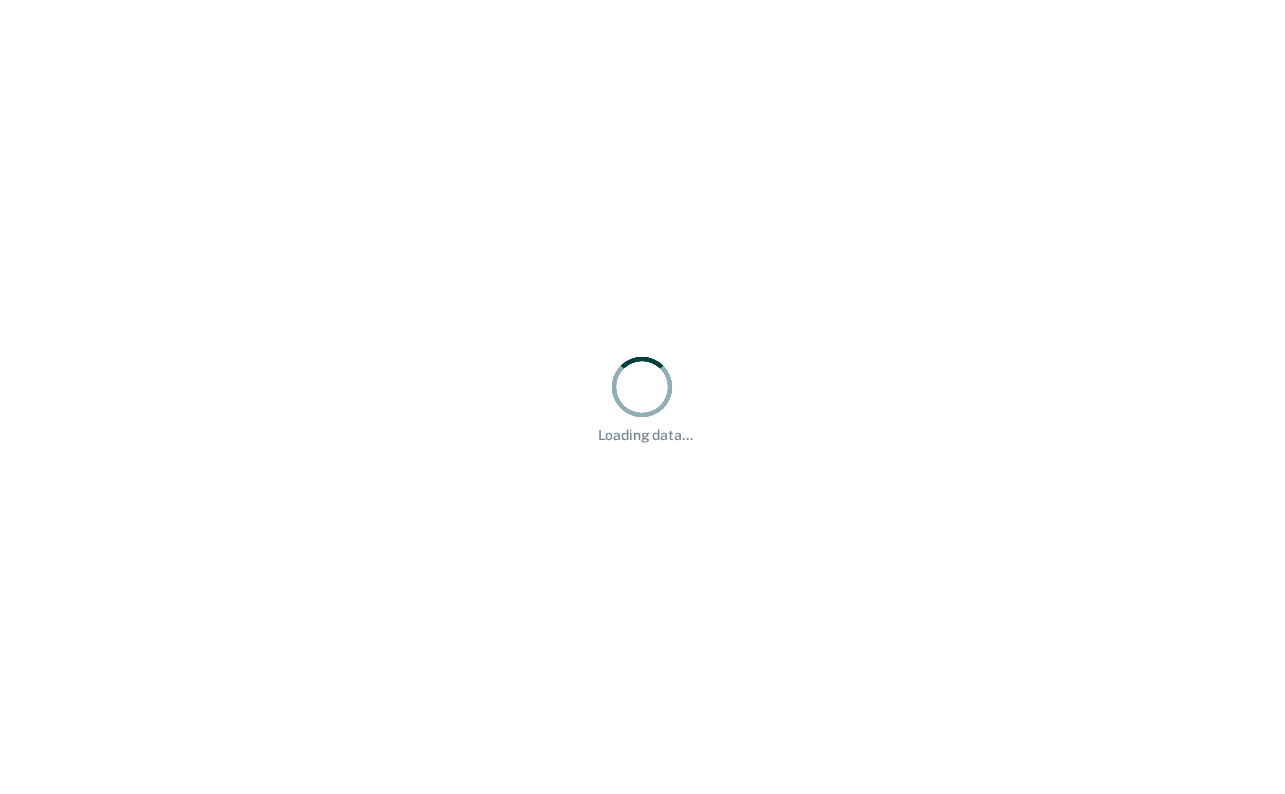 scroll, scrollTop: 0, scrollLeft: 0, axis: both 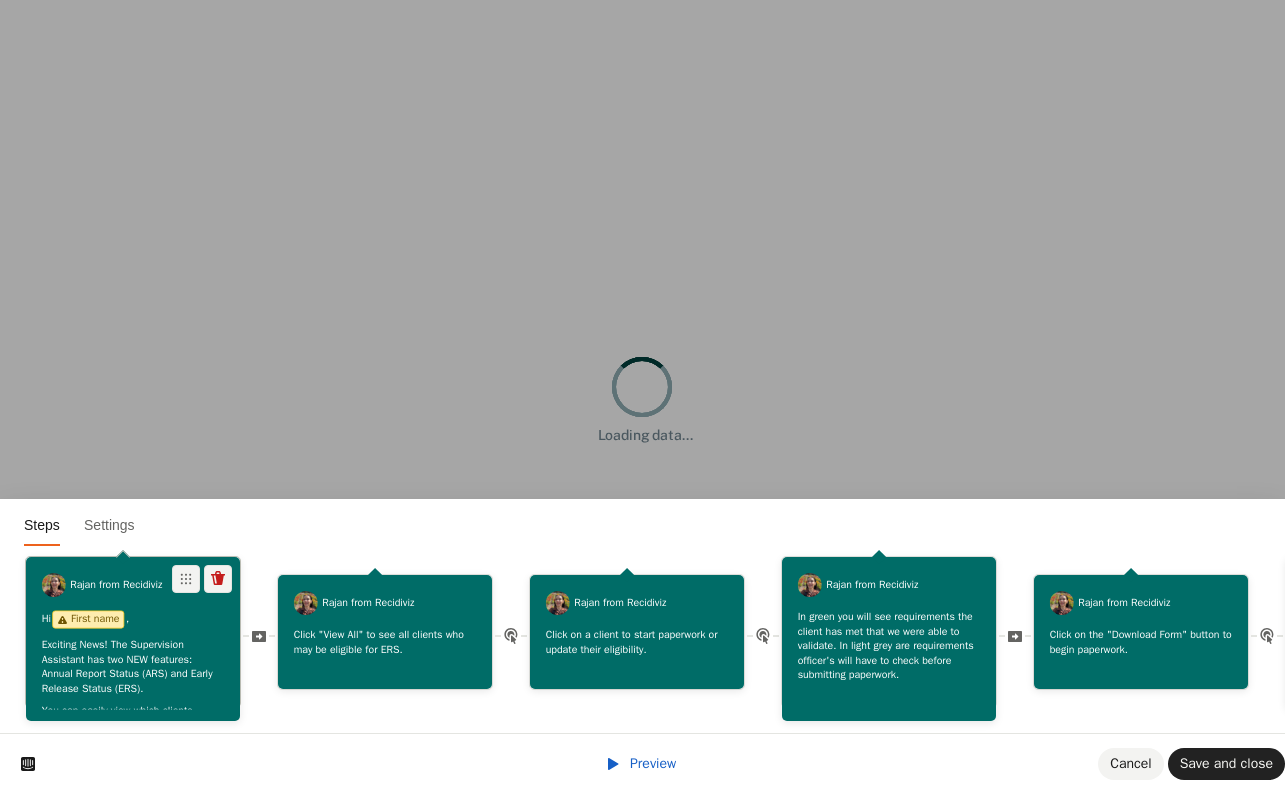 click on "Exciting News! The Supervision Assistant has two NEW features: Annual Report Status (ARS) and Early Release Status (ERS)." at bounding box center [133, 667] 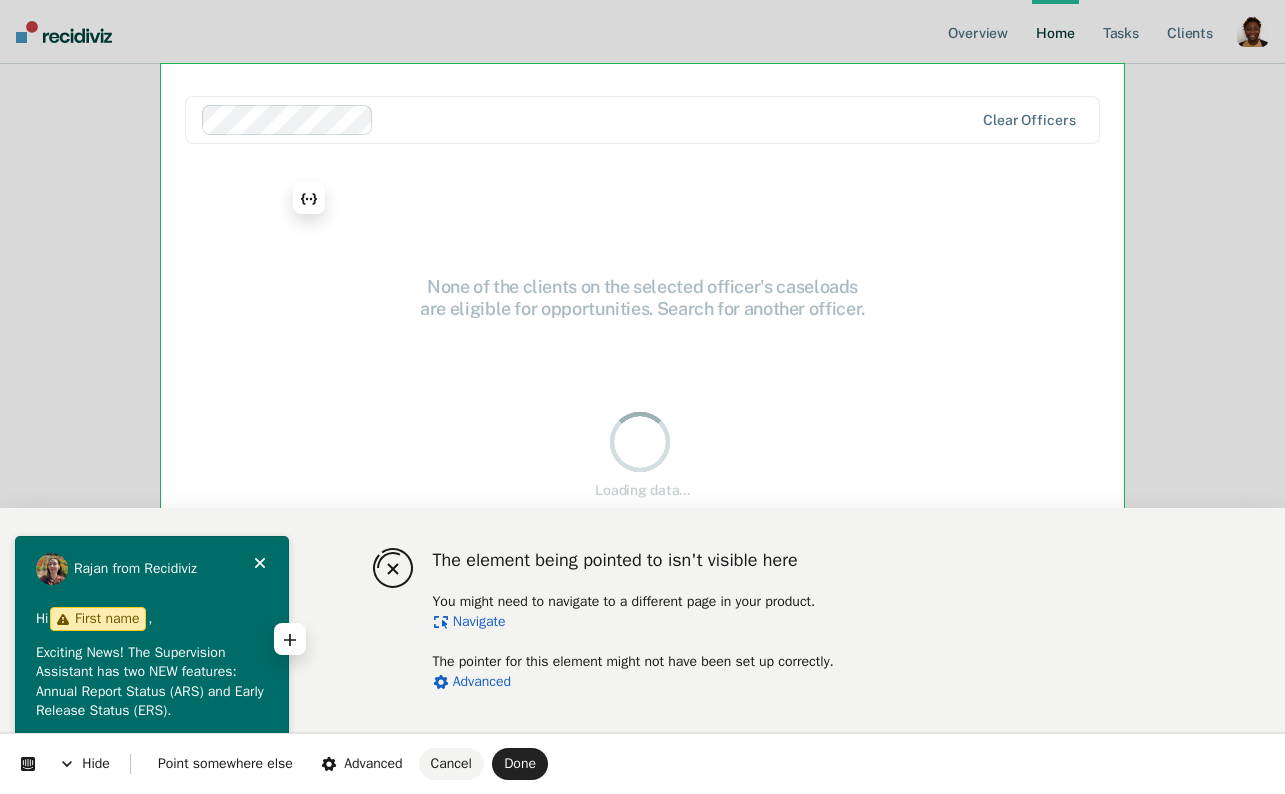 click on "Exciting News! The Supervision Assistant has two NEW features: Annual Report Status (ARS) and Early Release Status (ERS)." at bounding box center [152, 682] 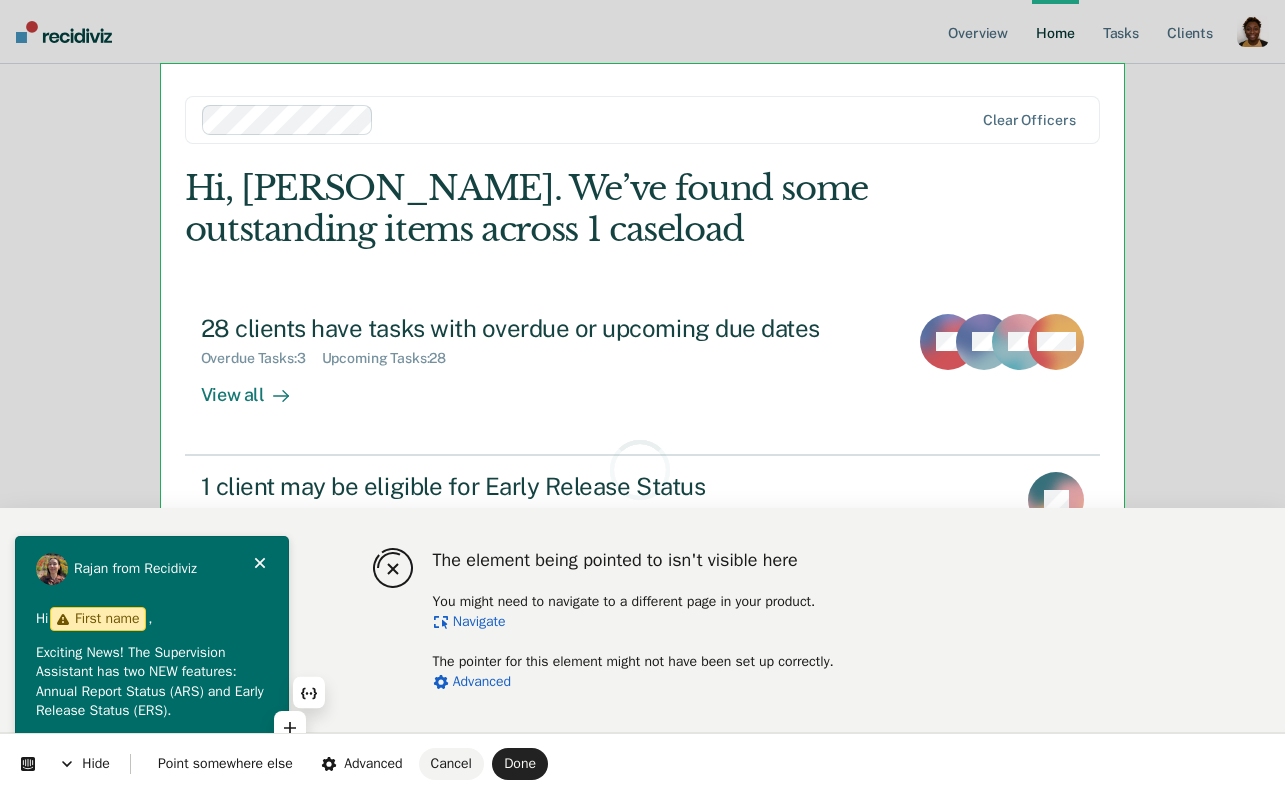 click on "Exciting News! The Supervision Assistant has two NEW features: Annual Report Status (ARS) and Early Release Status (ERS)." at bounding box center [152, 682] 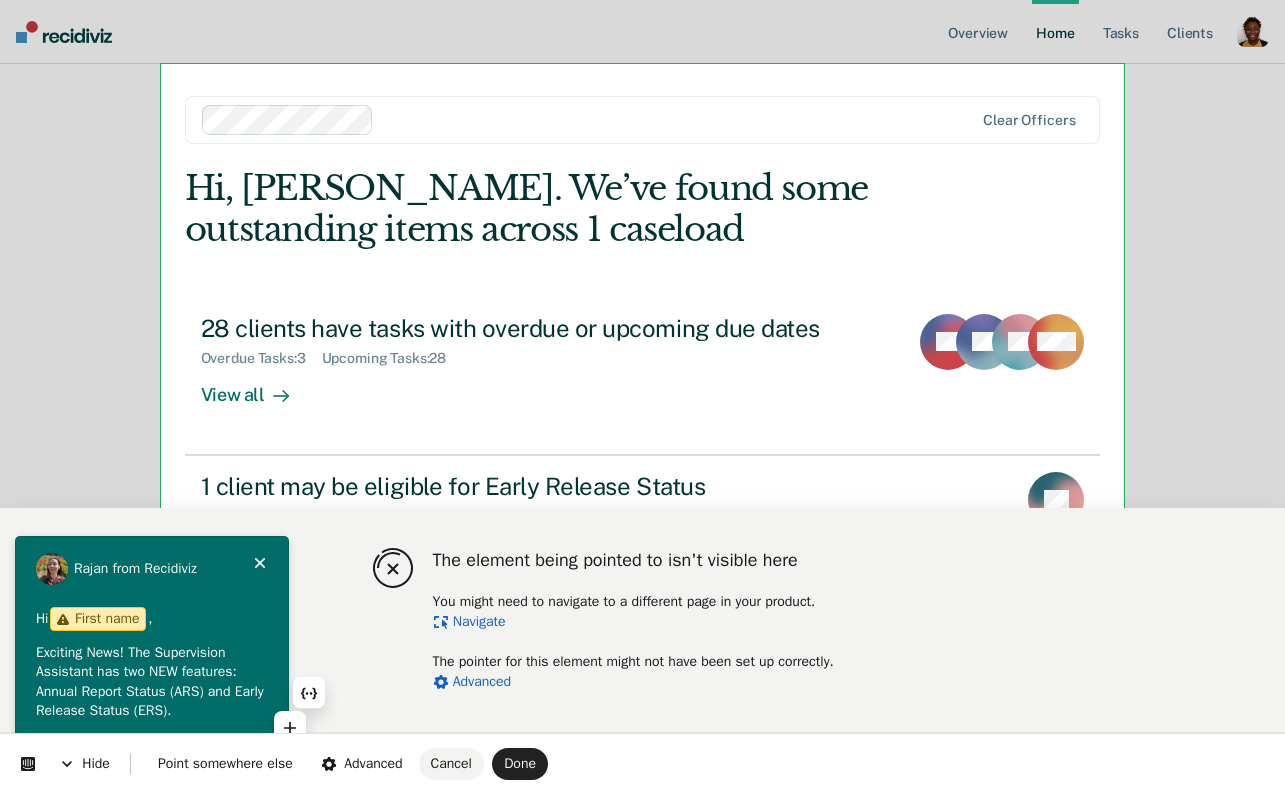scroll, scrollTop: 5, scrollLeft: 0, axis: vertical 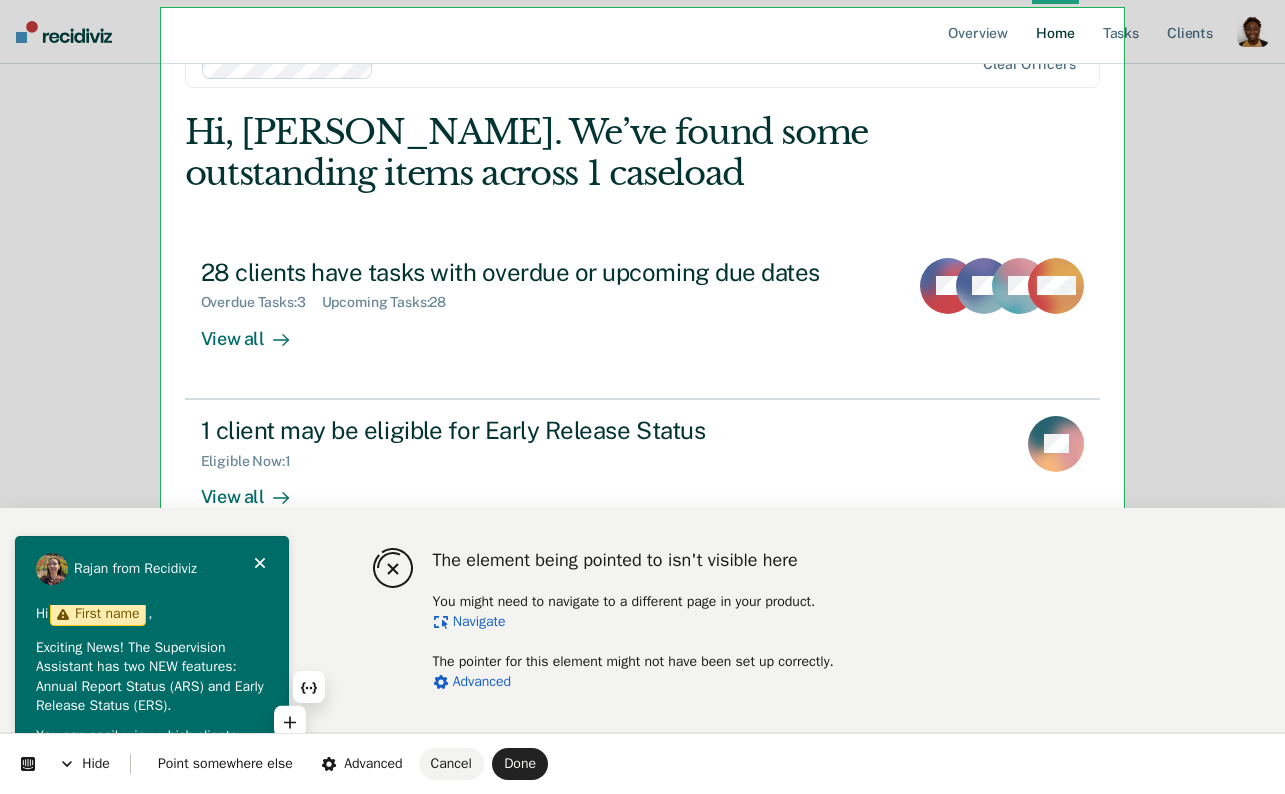 click on "Exciting News! The Supervision Assistant has two NEW features: Annual Report Status (ARS) and Early Release Status (ERS)." at bounding box center (152, 677) 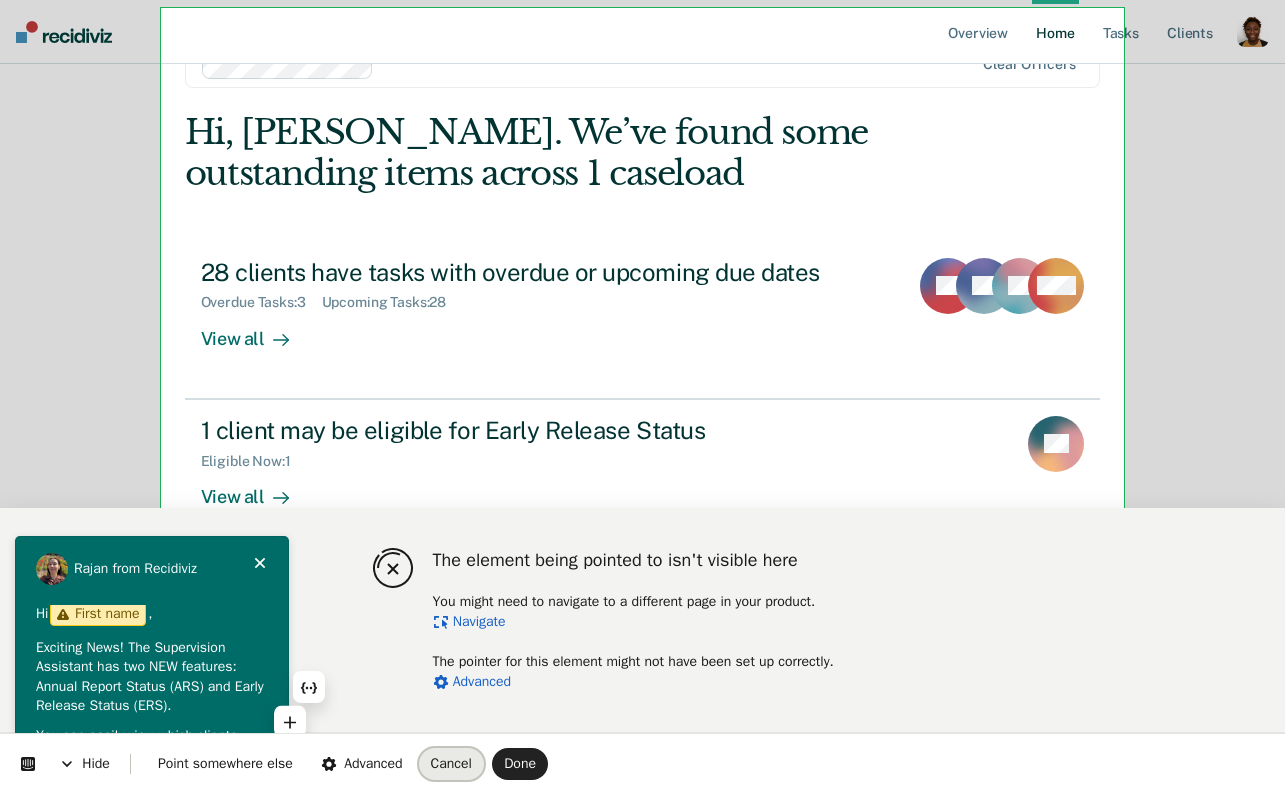 click on "Cancel" at bounding box center [451, 763] 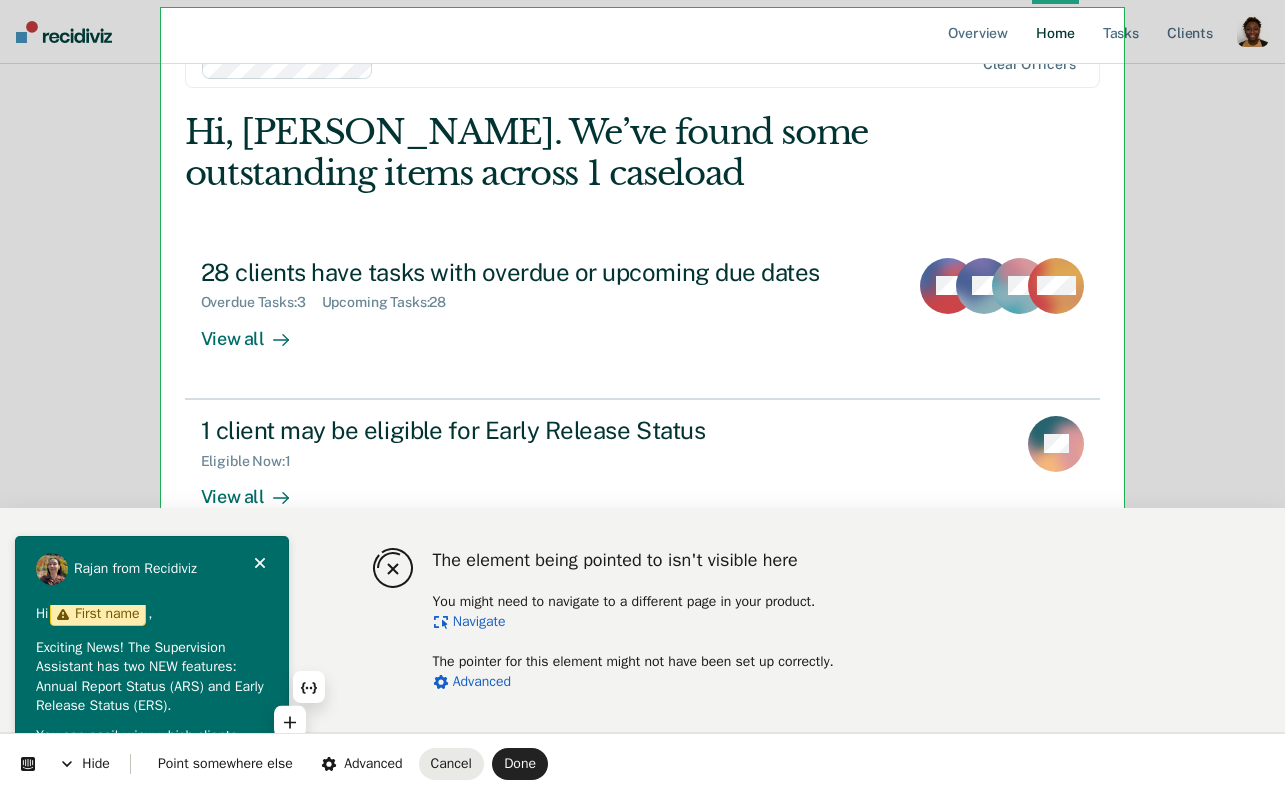 scroll, scrollTop: 56, scrollLeft: 0, axis: vertical 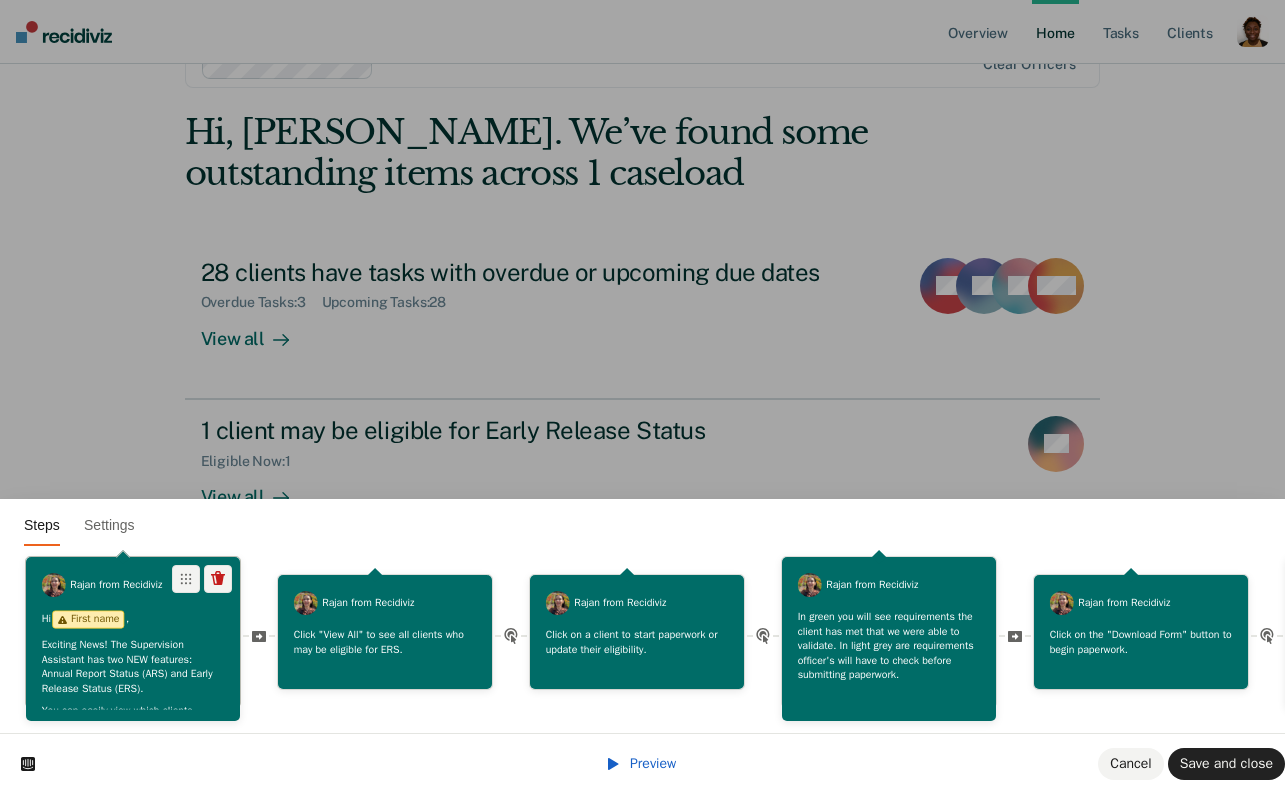 click on "Exciting News! The Supervision Assistant has two NEW features: Annual Report Status (ARS) and Early Release Status (ERS)." at bounding box center (133, 667) 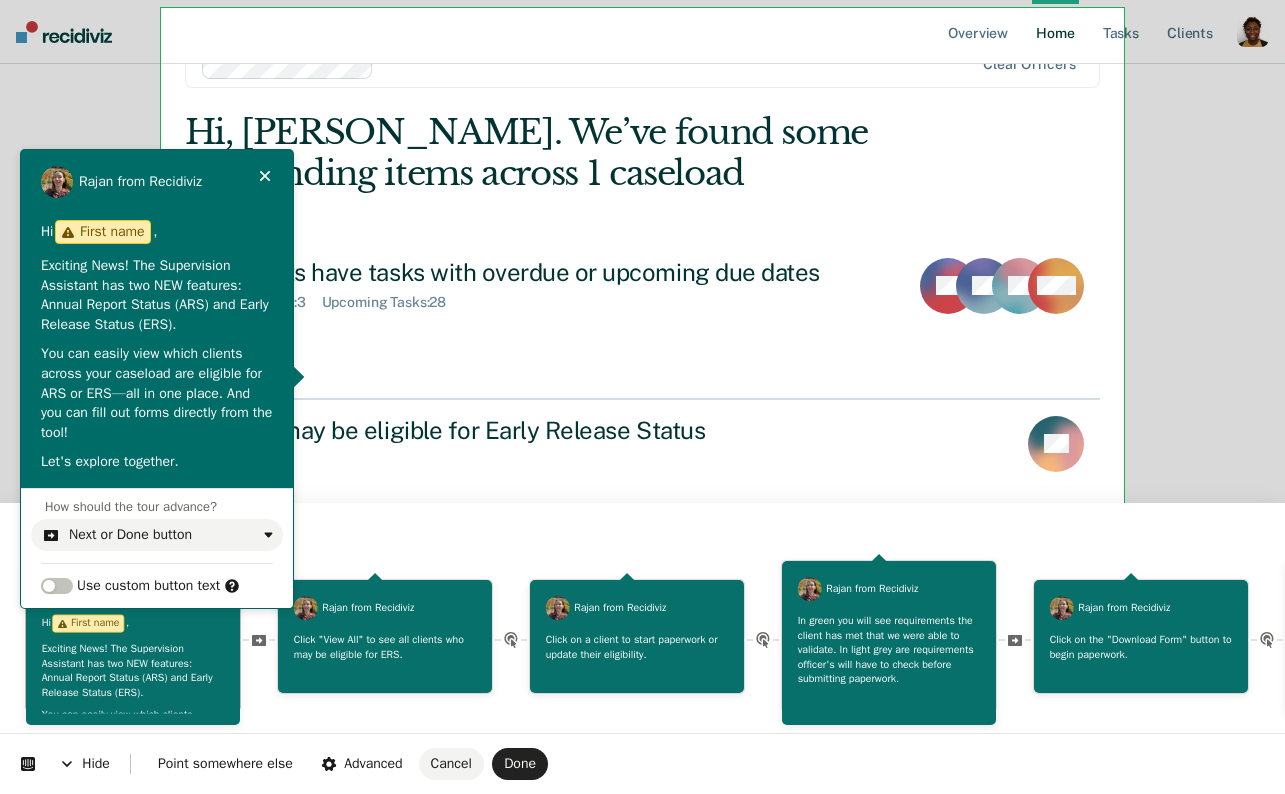 scroll, scrollTop: 0, scrollLeft: 0, axis: both 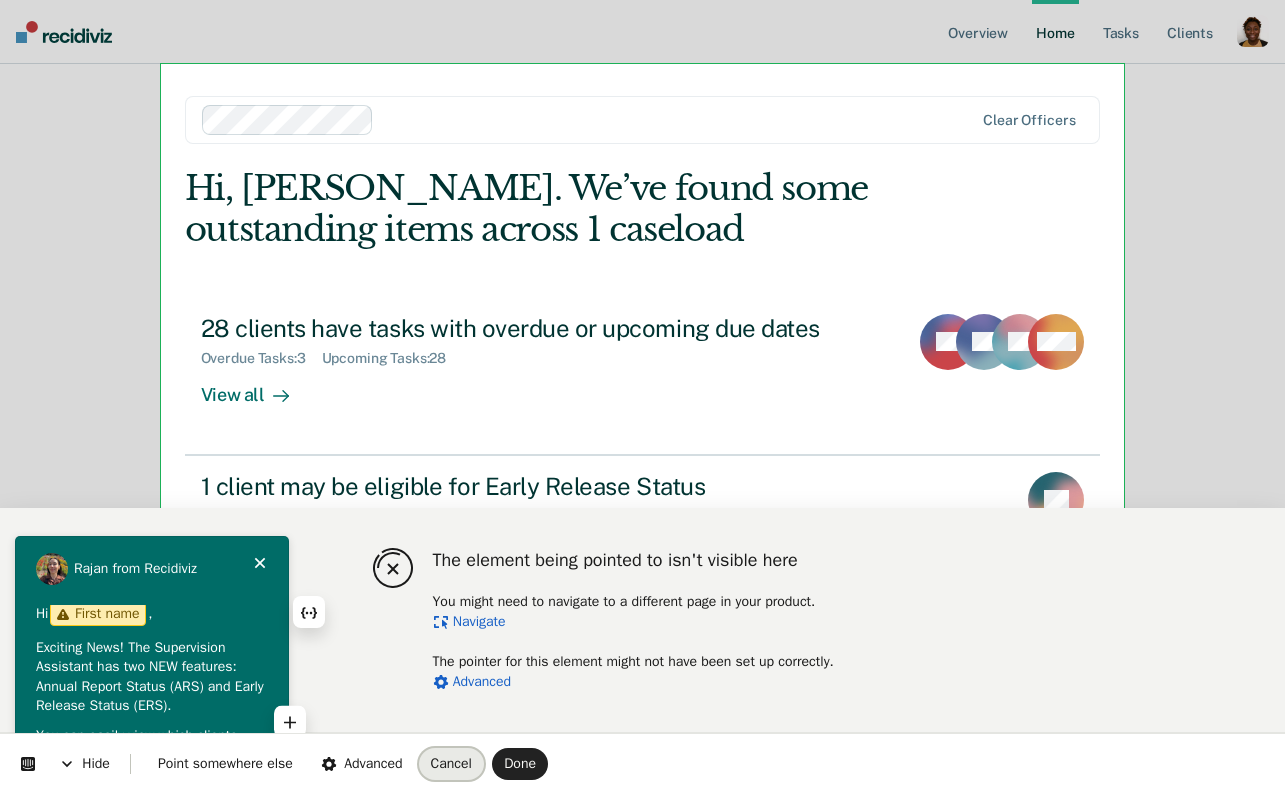 click on "Cancel" at bounding box center [451, 764] 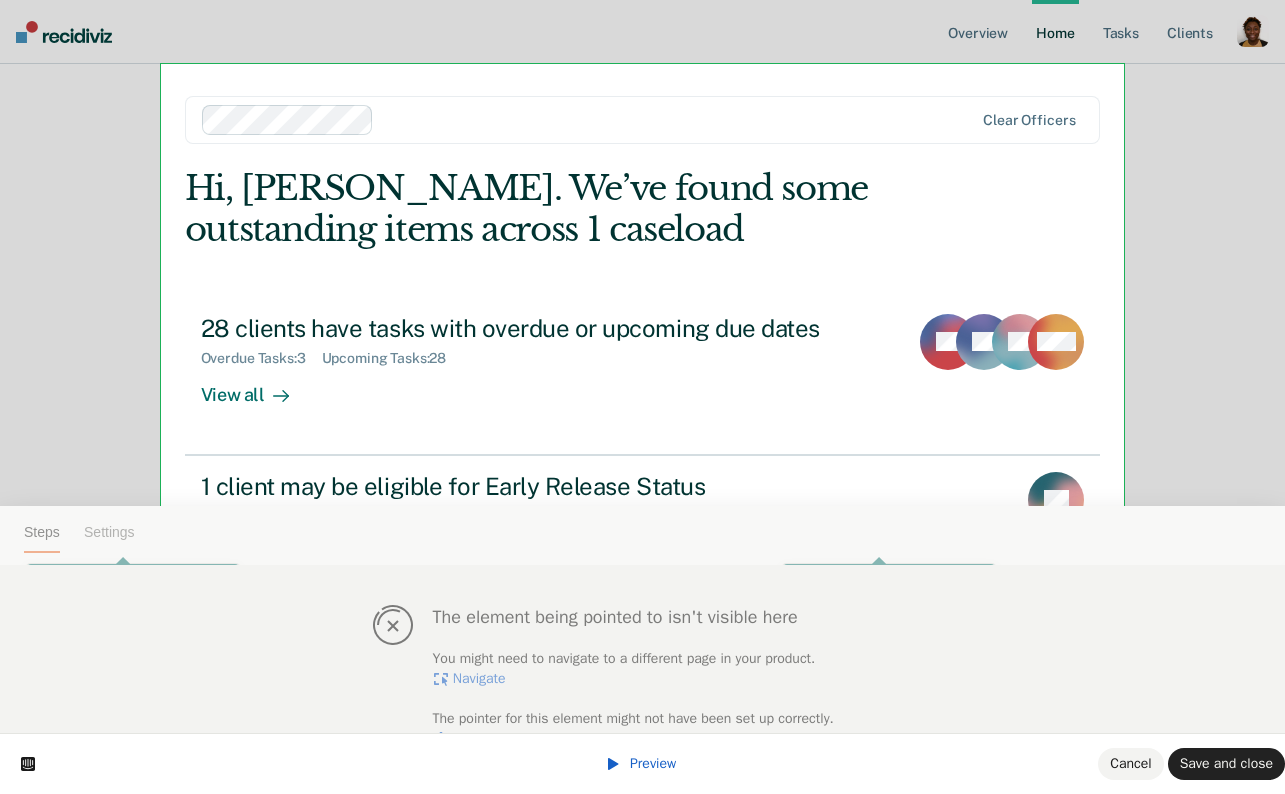 scroll, scrollTop: 56, scrollLeft: 0, axis: vertical 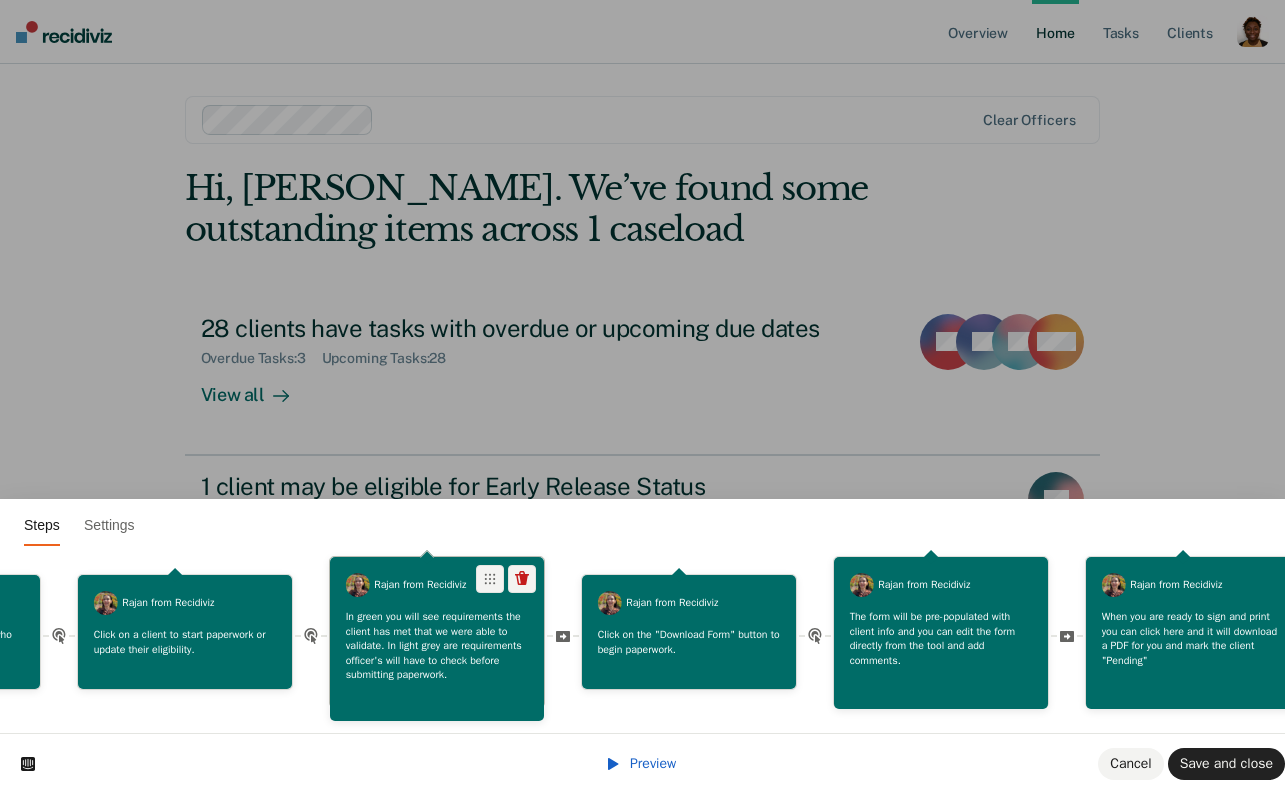click on "In green you will see requirements the client has met that we were able to validate. In light grey are requirements officer's will have to check before submitting paperwork." at bounding box center (437, 645) 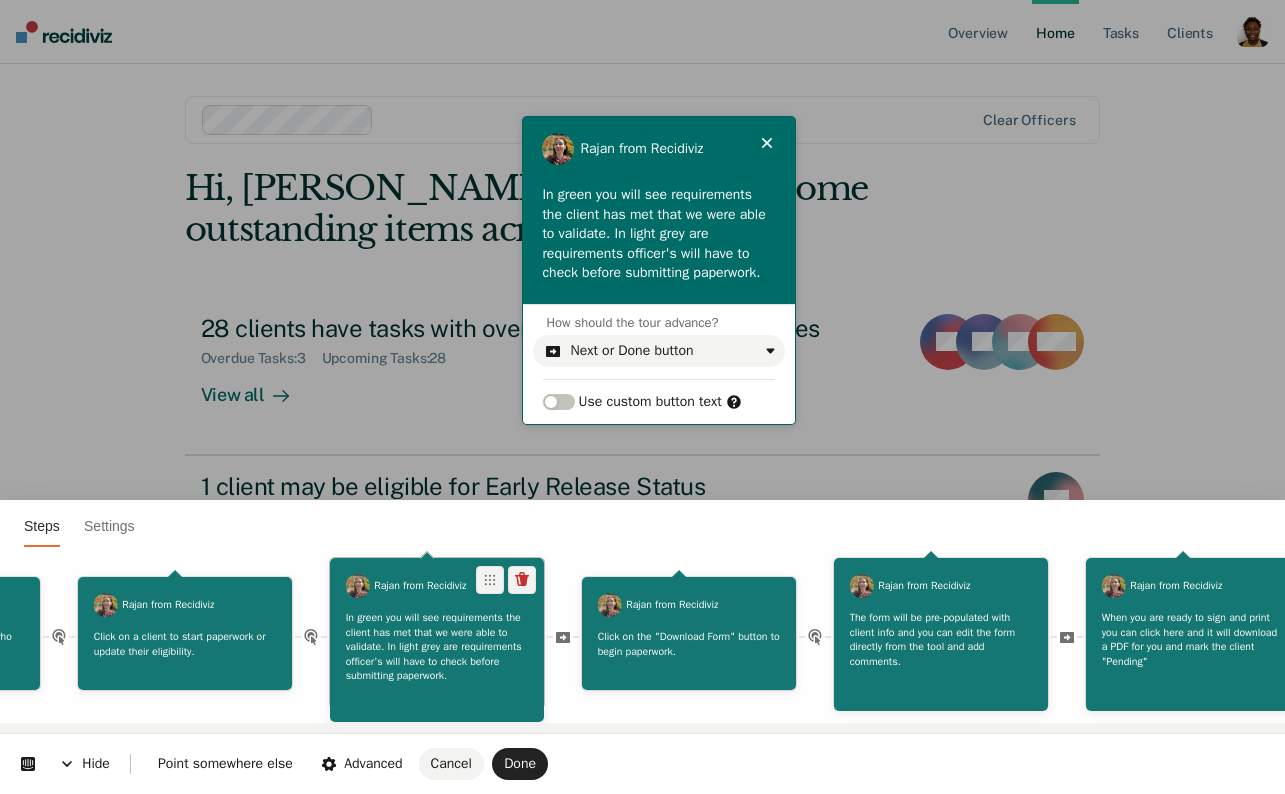 scroll, scrollTop: 0, scrollLeft: 0, axis: both 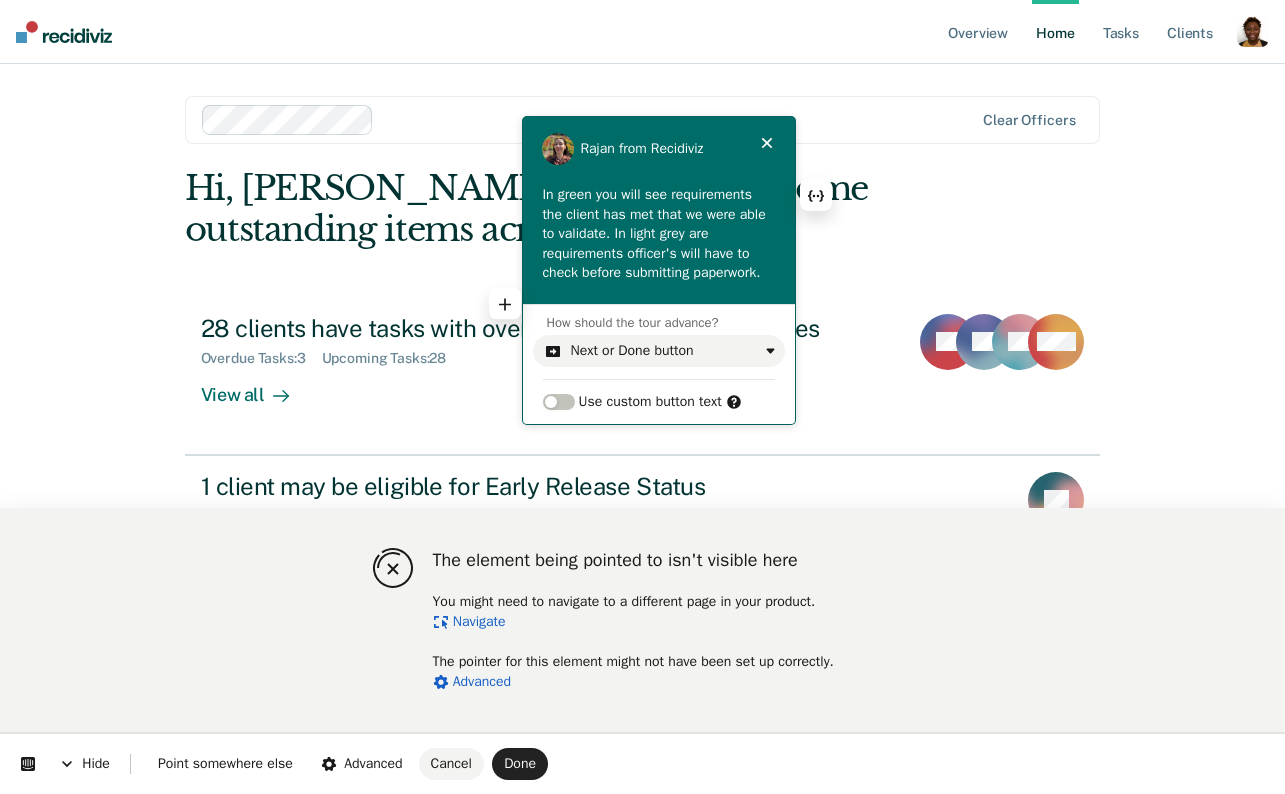click on "In green you will see requirements the client has met that we were able to validate. In light grey are requirements officer's will have to check before submitting paperwork." at bounding box center (658, 234) 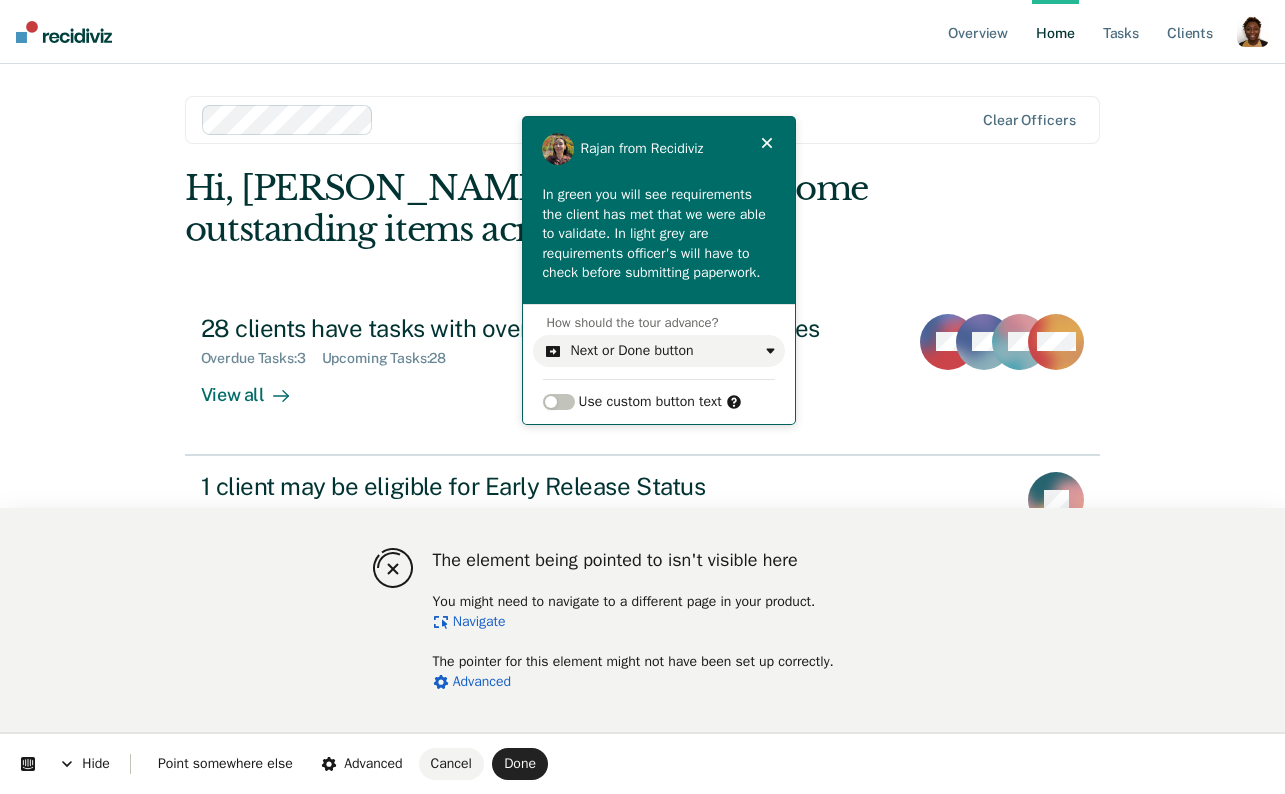 type 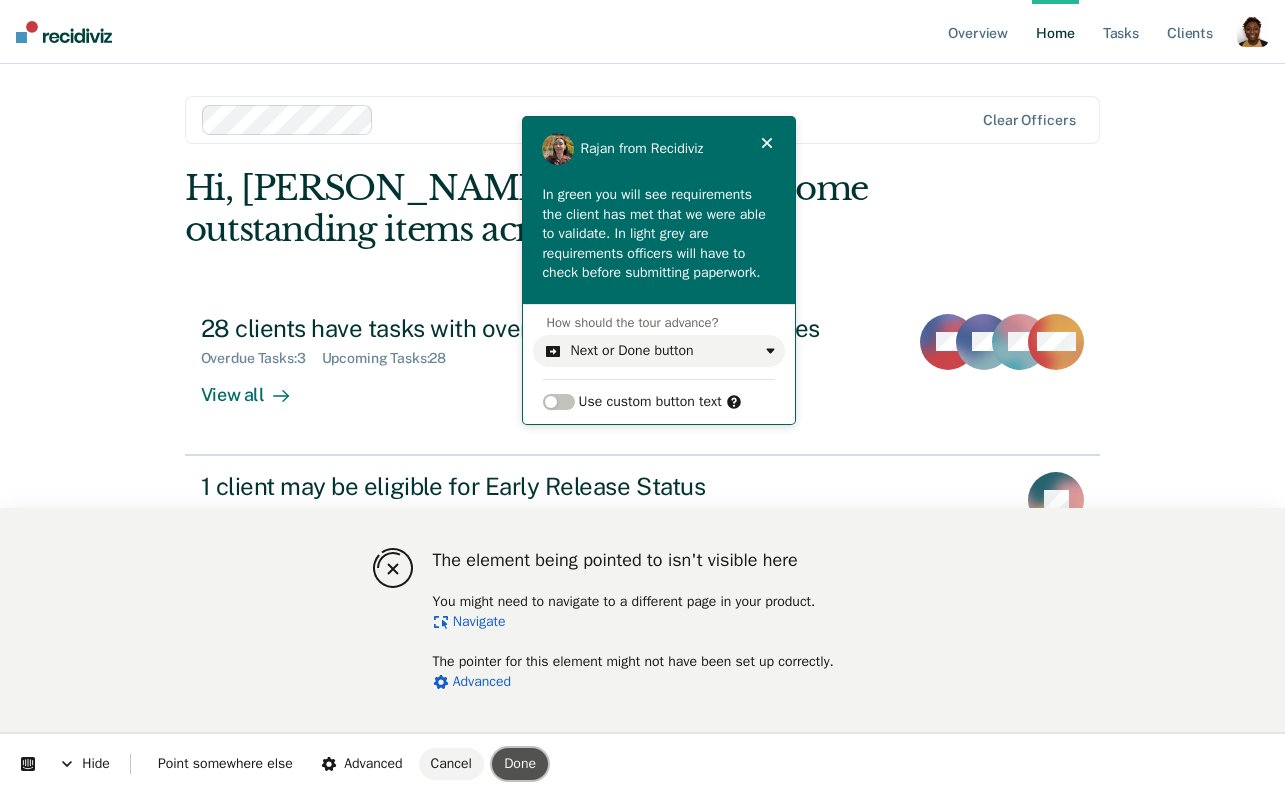 click on "Done" at bounding box center [520, 764] 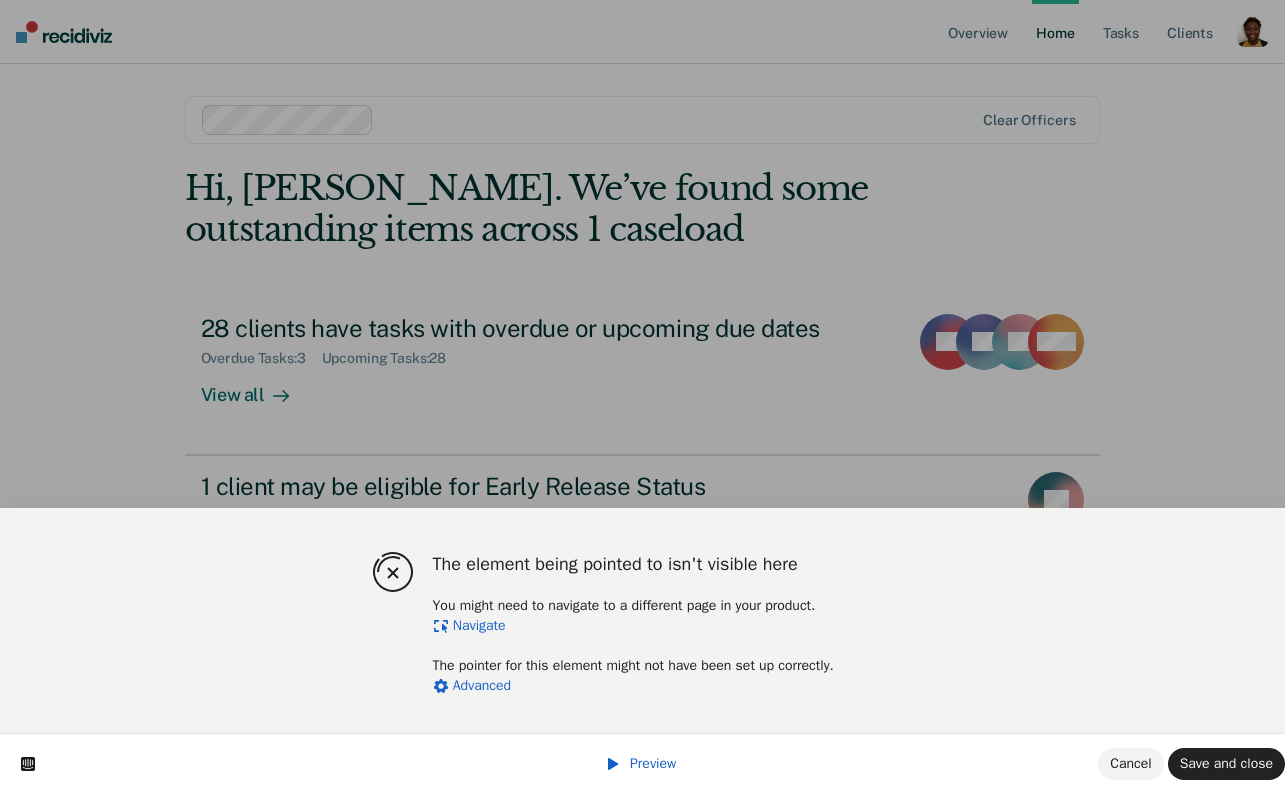 scroll, scrollTop: 56, scrollLeft: 0, axis: vertical 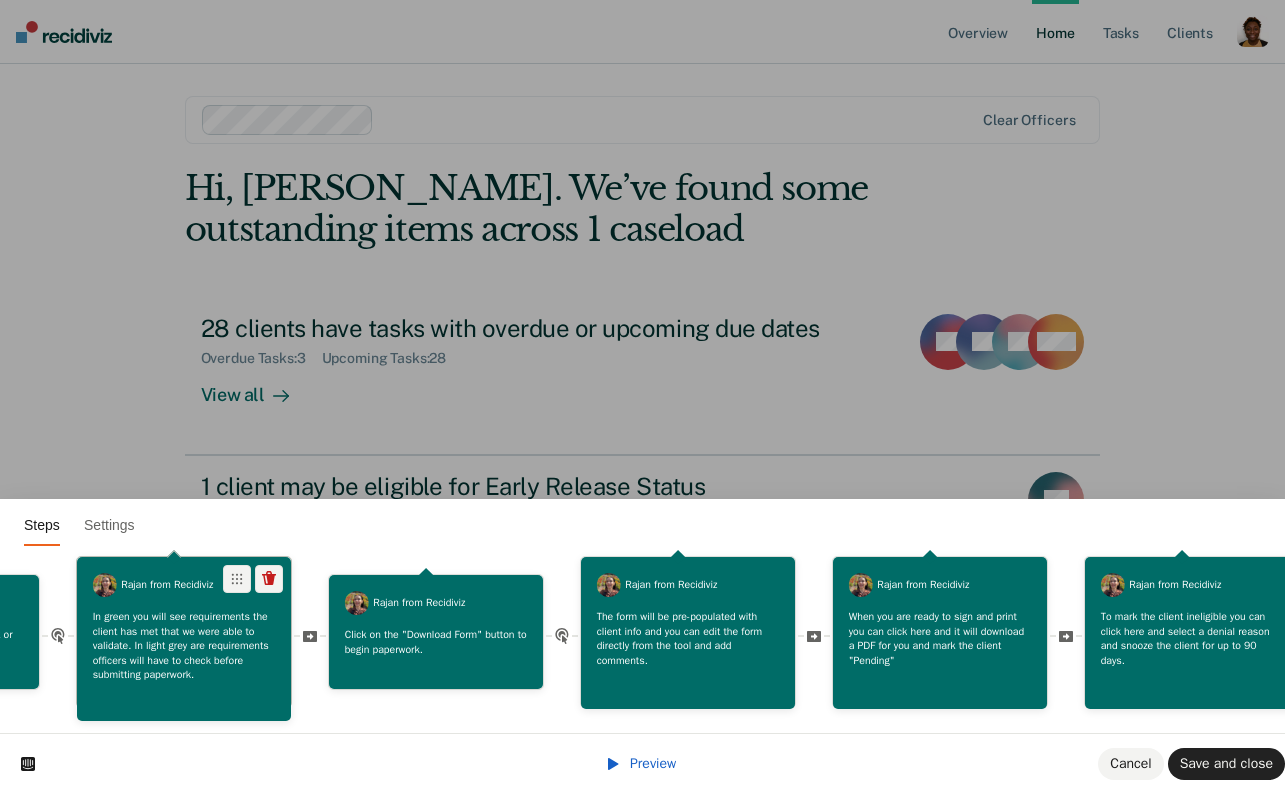 click on "In green you will see requirements the client has met that we were able to validate. In light grey are requirements officers will have to check before submitting paperwork." at bounding box center [184, 645] 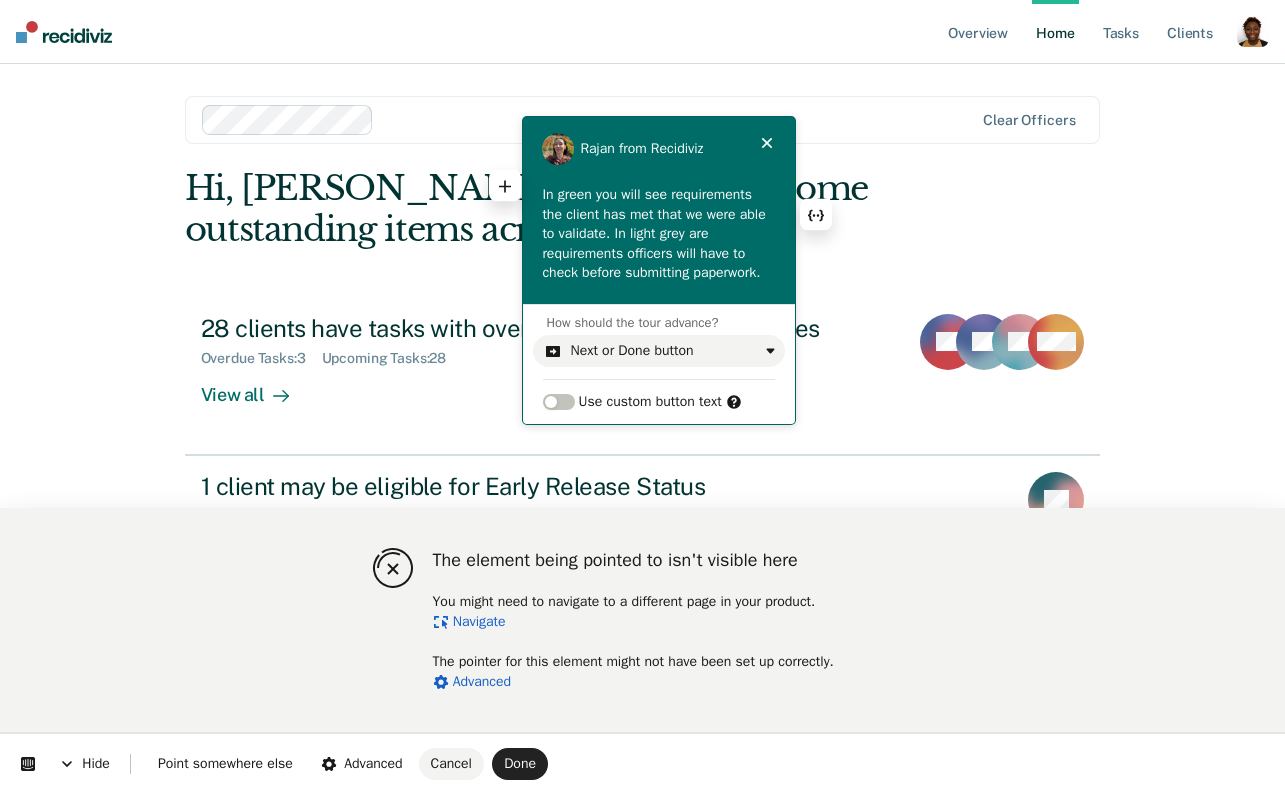 click on "In green you will see requirements the client has met that we were able to validate. In light grey are requirements officers will have to check before submitting paperwork." at bounding box center [658, 234] 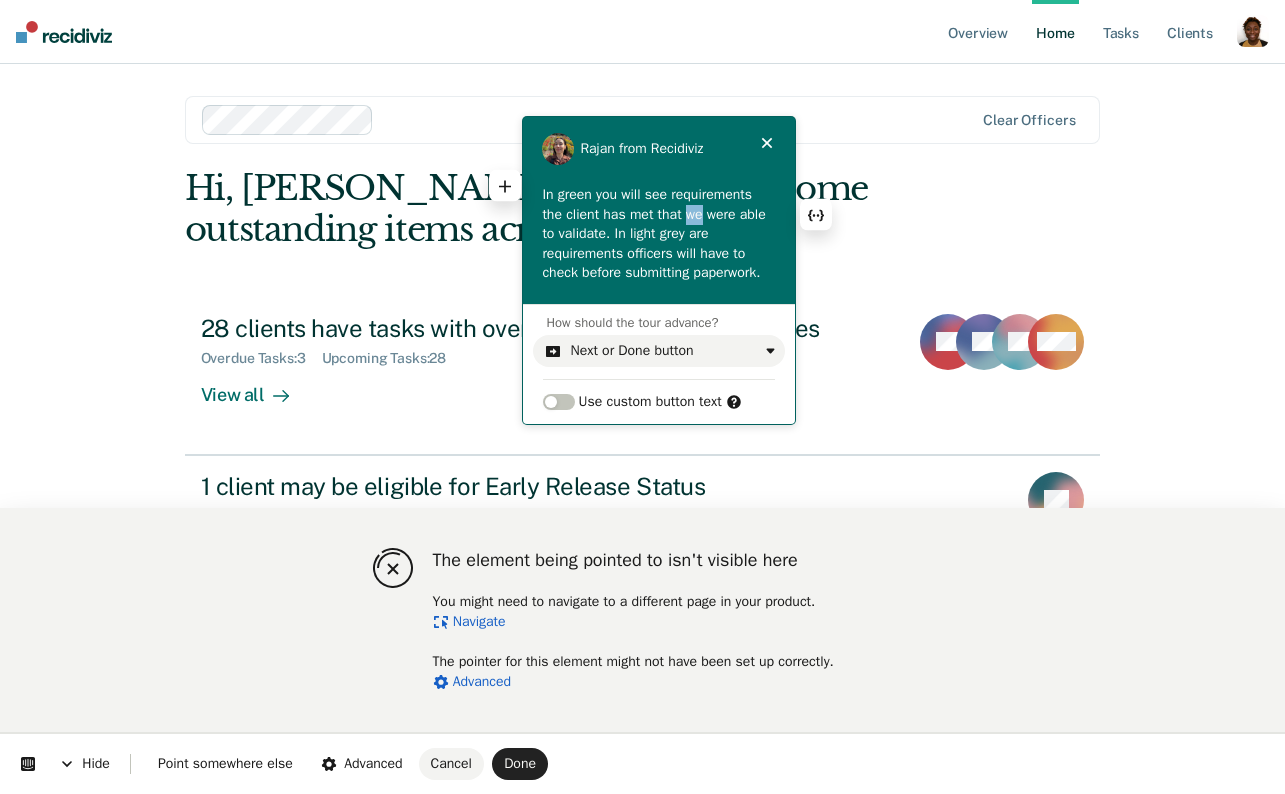 click on "In green you will see requirements the client has met that we were able to validate. In light grey are requirements officers will have to check before submitting paperwork." at bounding box center (658, 234) 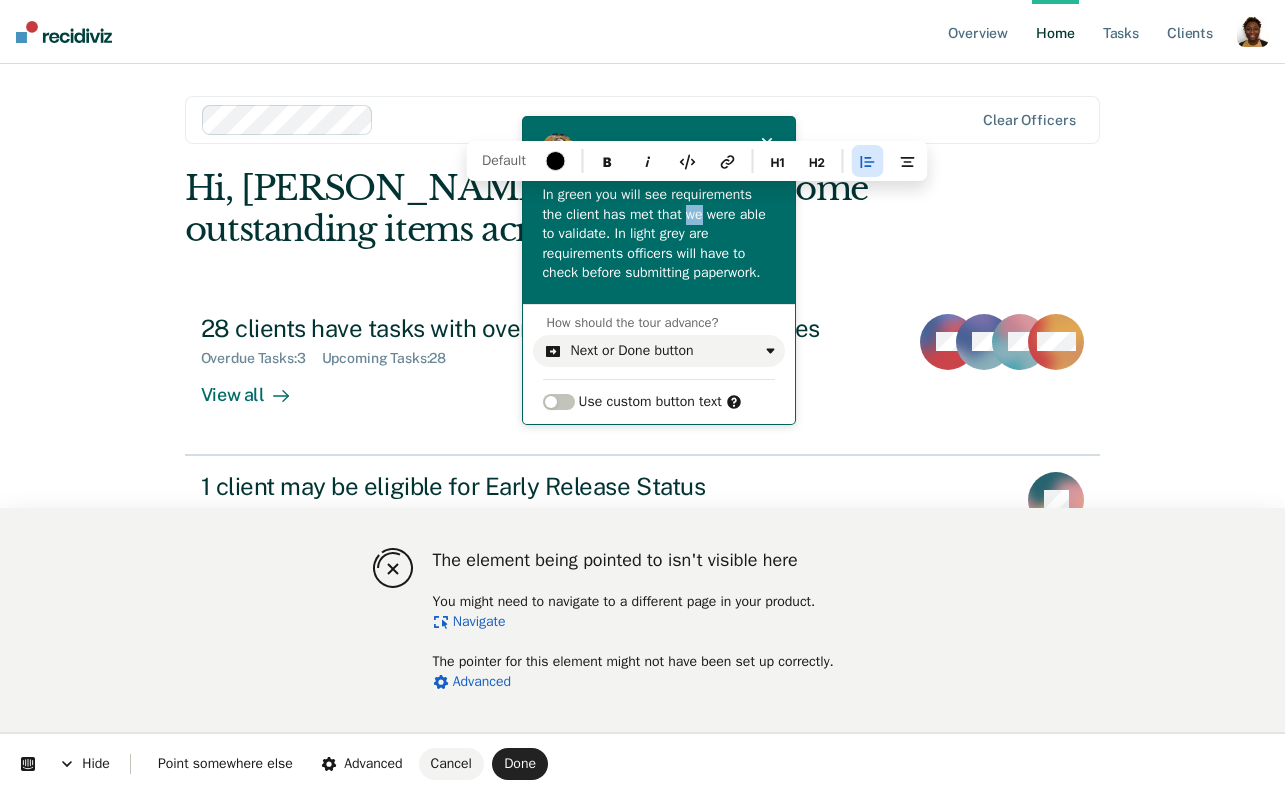 type 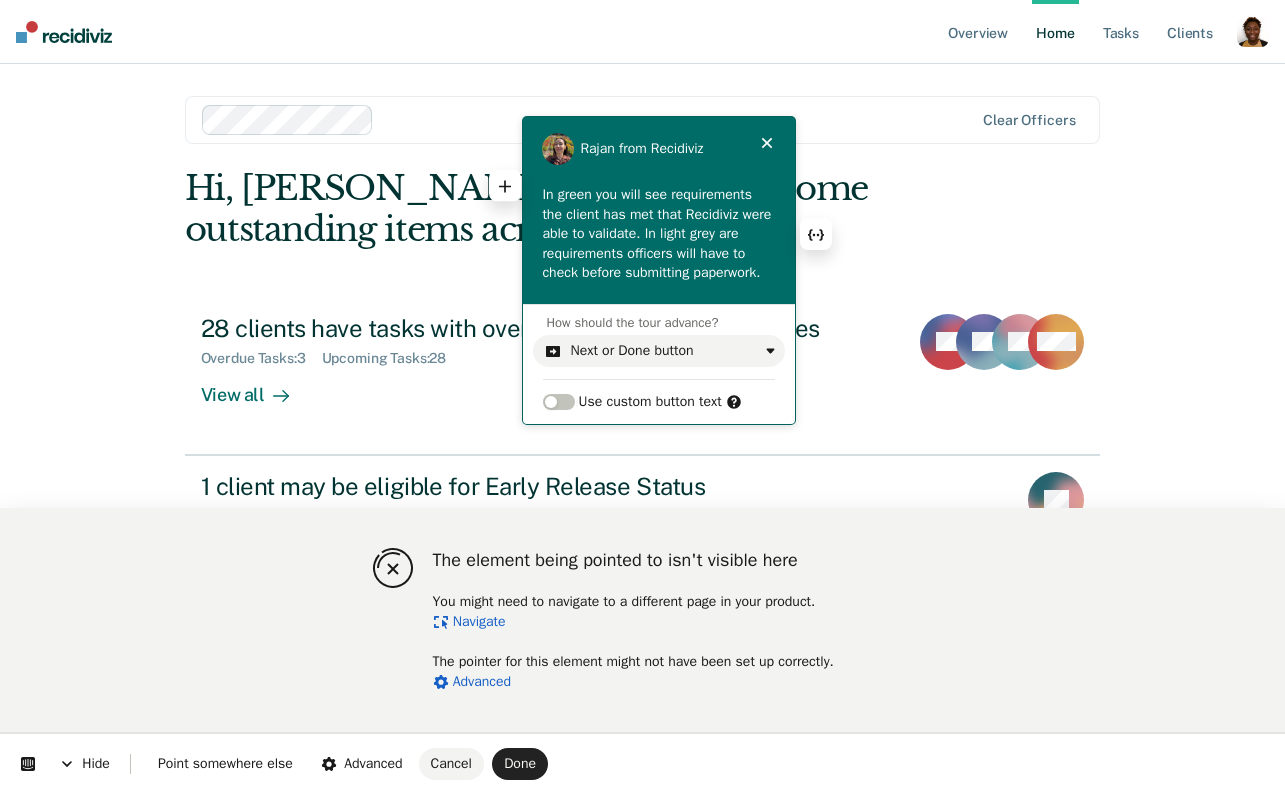 click on "In green you will see requirements the client has met that Recidiviz were able to validate. In light grey are requirements officers will have to check before submitting paperwork." at bounding box center [658, 234] 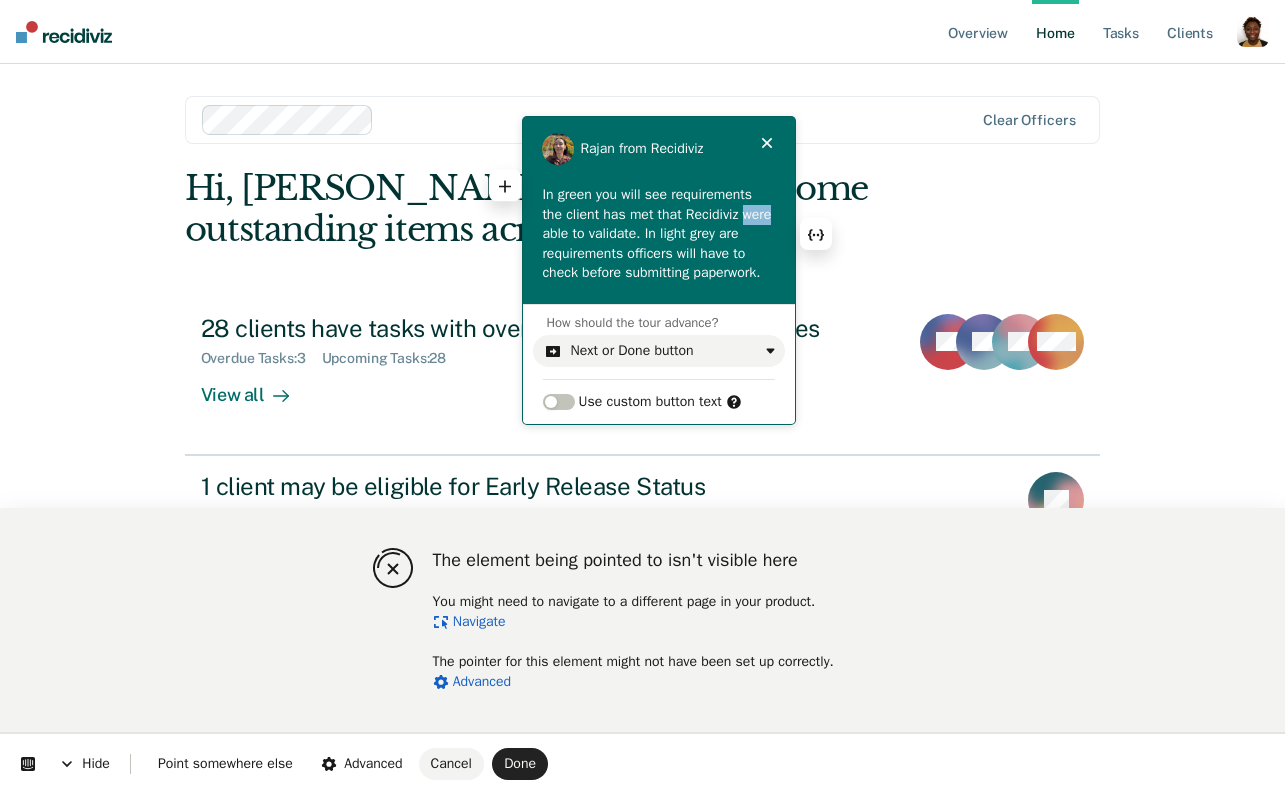 click on "In green you will see requirements the client has met that Recidiviz were able to validate. In light grey are requirements officers will have to check before submitting paperwork." at bounding box center [658, 234] 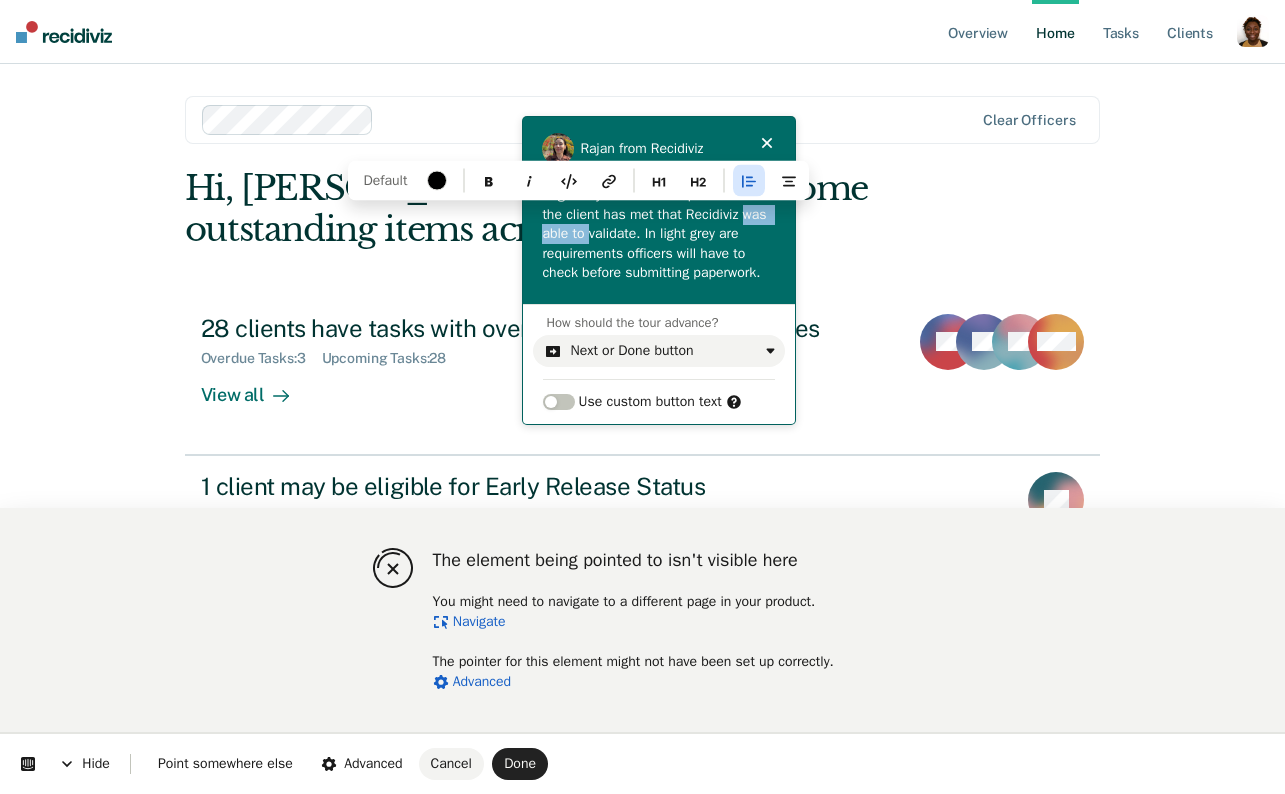 drag, startPoint x: 618, startPoint y: 235, endPoint x: 544, endPoint y: 236, distance: 74.00676 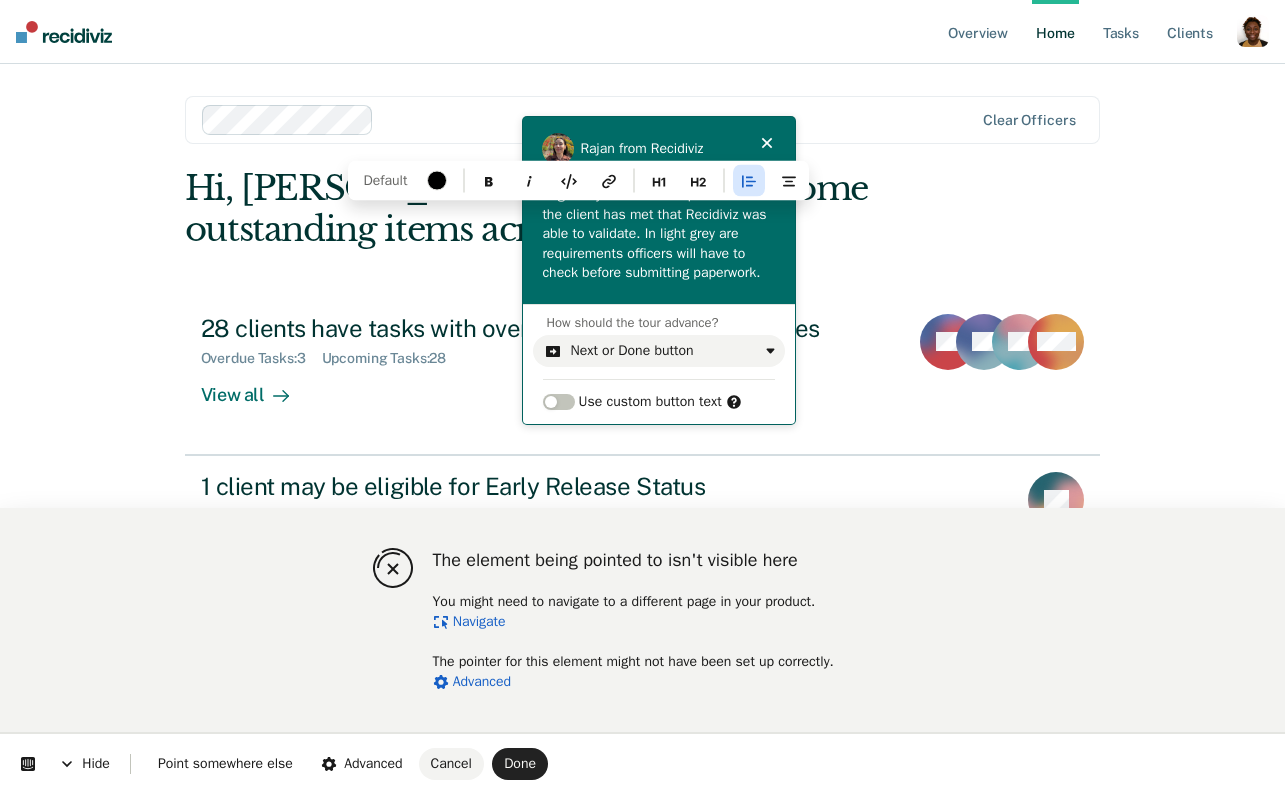 click on "In green you will see requirements the client has met that Recidiviz was able to validate. In light grey are requirements officers will have to check before submitting paperwork." at bounding box center [658, 234] 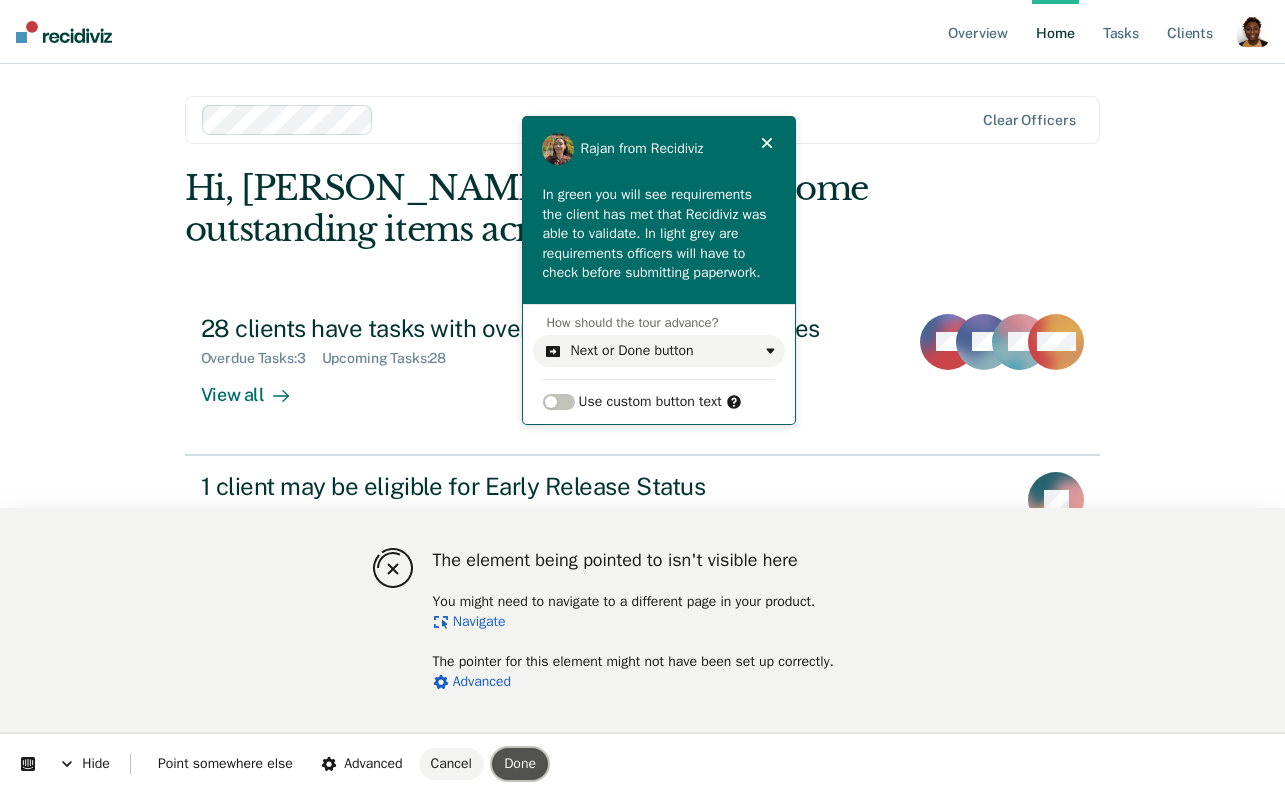 click on "Done" at bounding box center [520, 763] 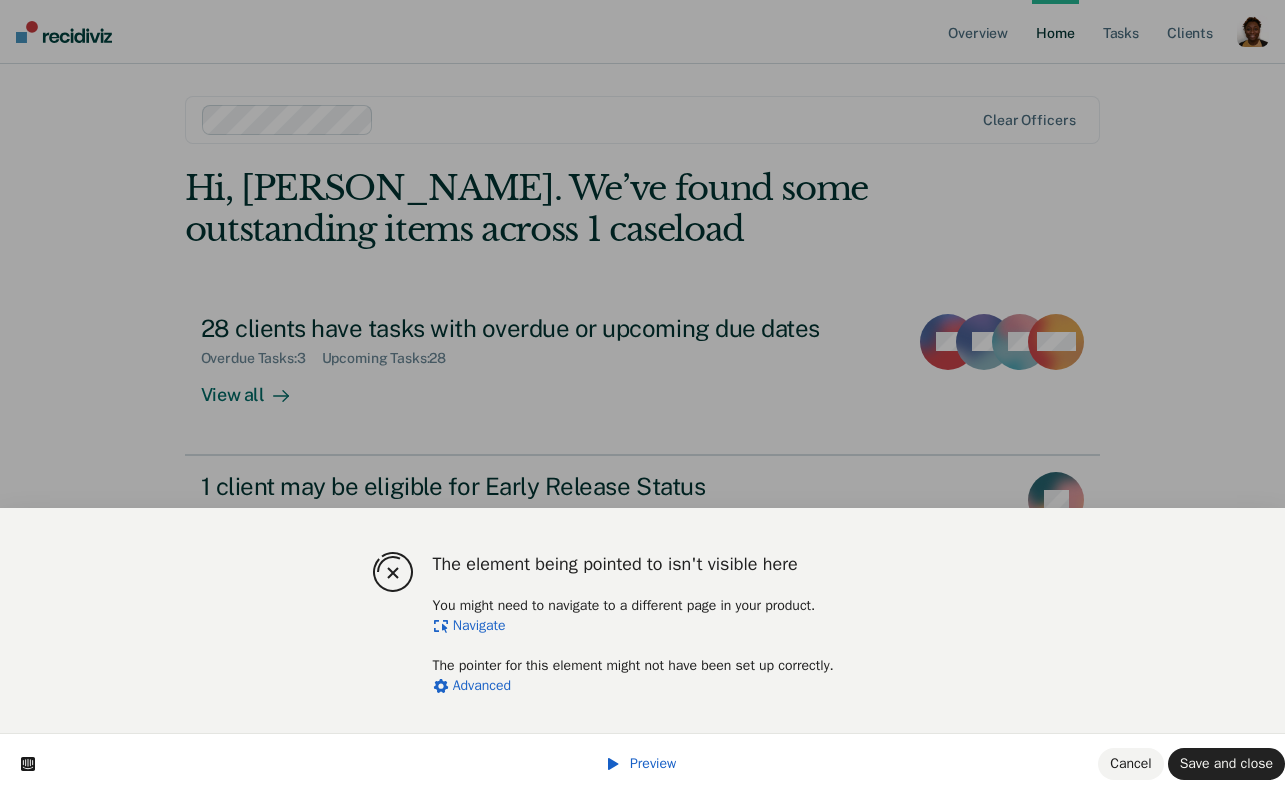 scroll, scrollTop: 0, scrollLeft: 1213, axis: horizontal 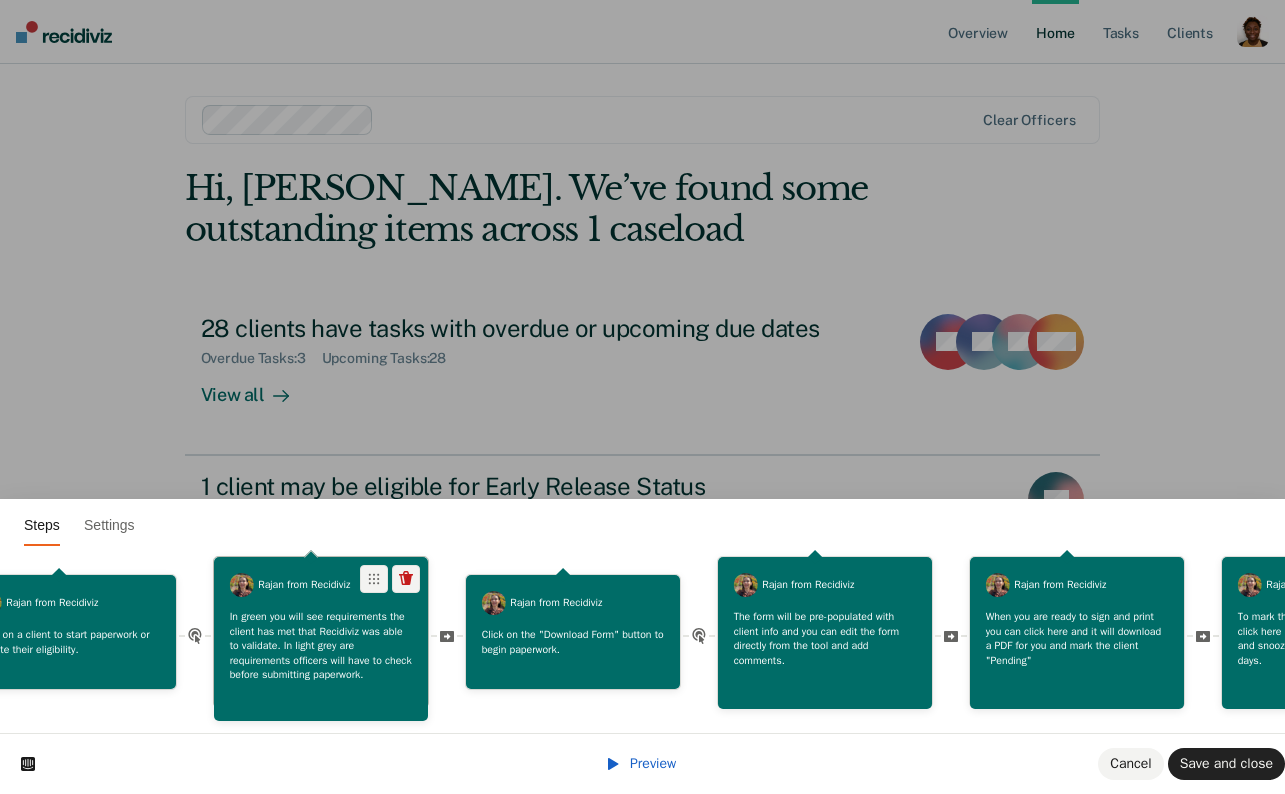 click on "In green you will see requirements the client has met that Recidiviz was able to validate. In light grey are requirements officers will have to check before submitting paperwork." at bounding box center [321, 645] 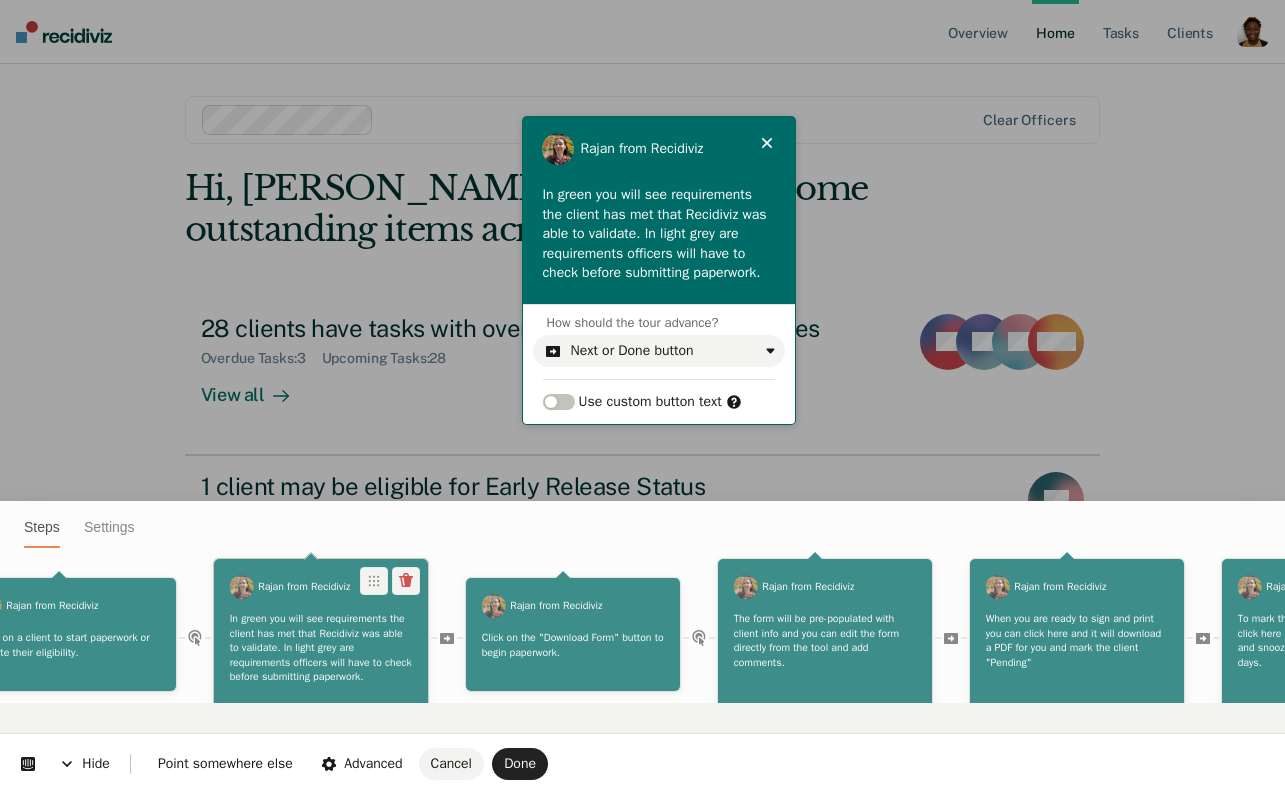 scroll, scrollTop: 0, scrollLeft: 0, axis: both 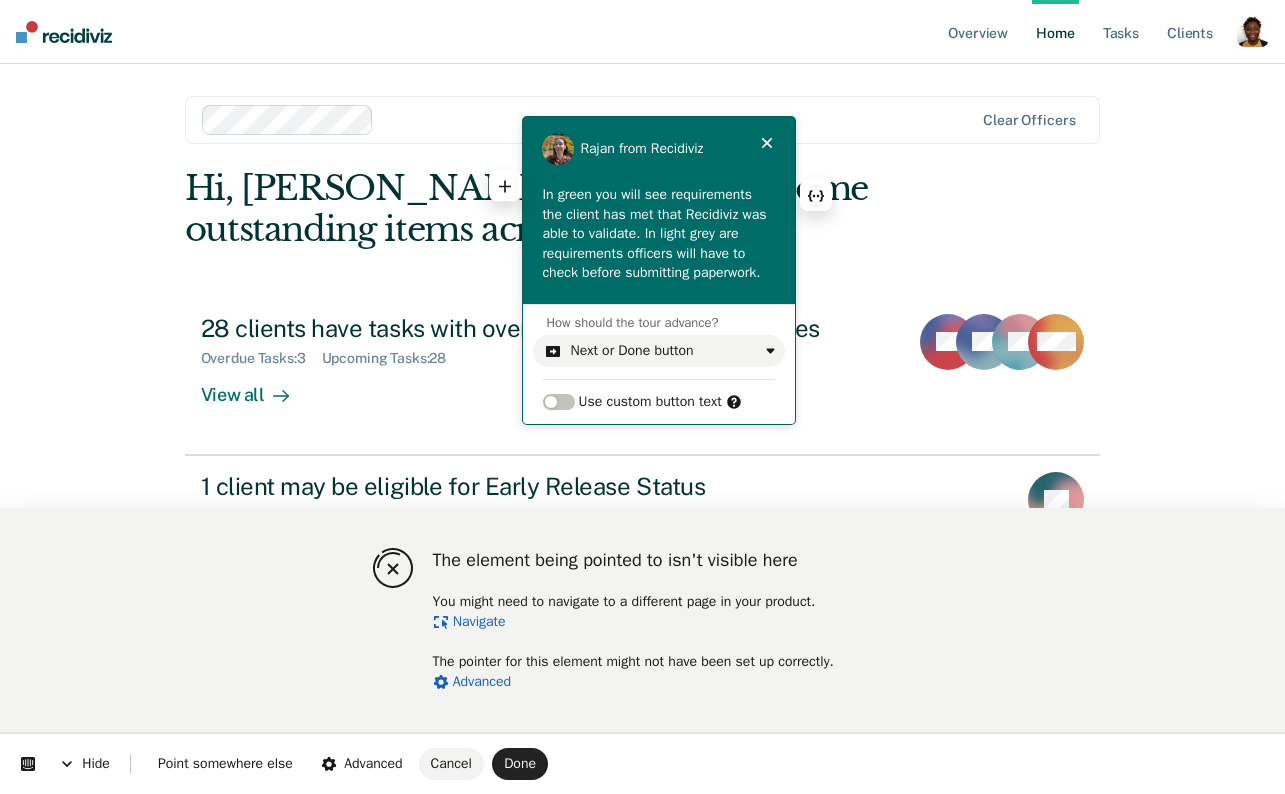 click on "In green you will see requirements the client has met that Recidiviz was able to validate. In light grey are requirements officers will have to check before submitting paperwork." at bounding box center (658, 234) 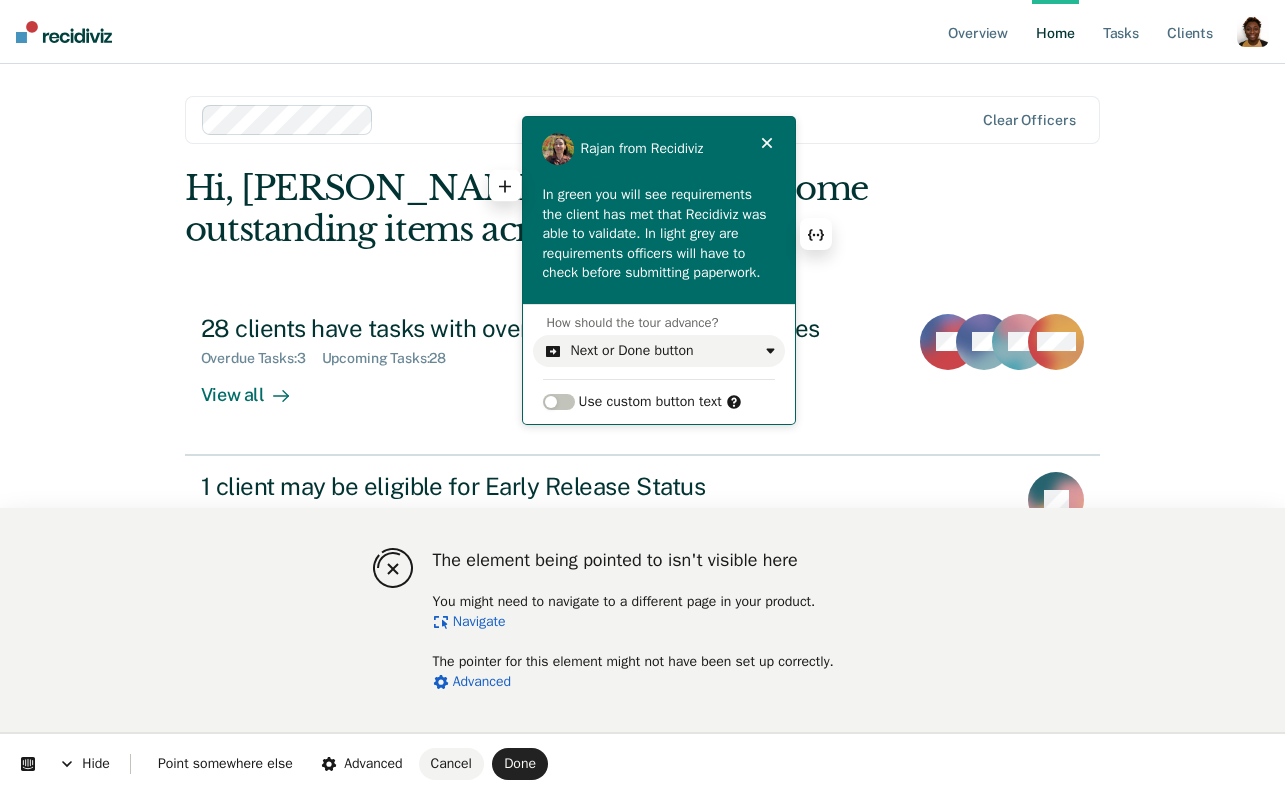 type 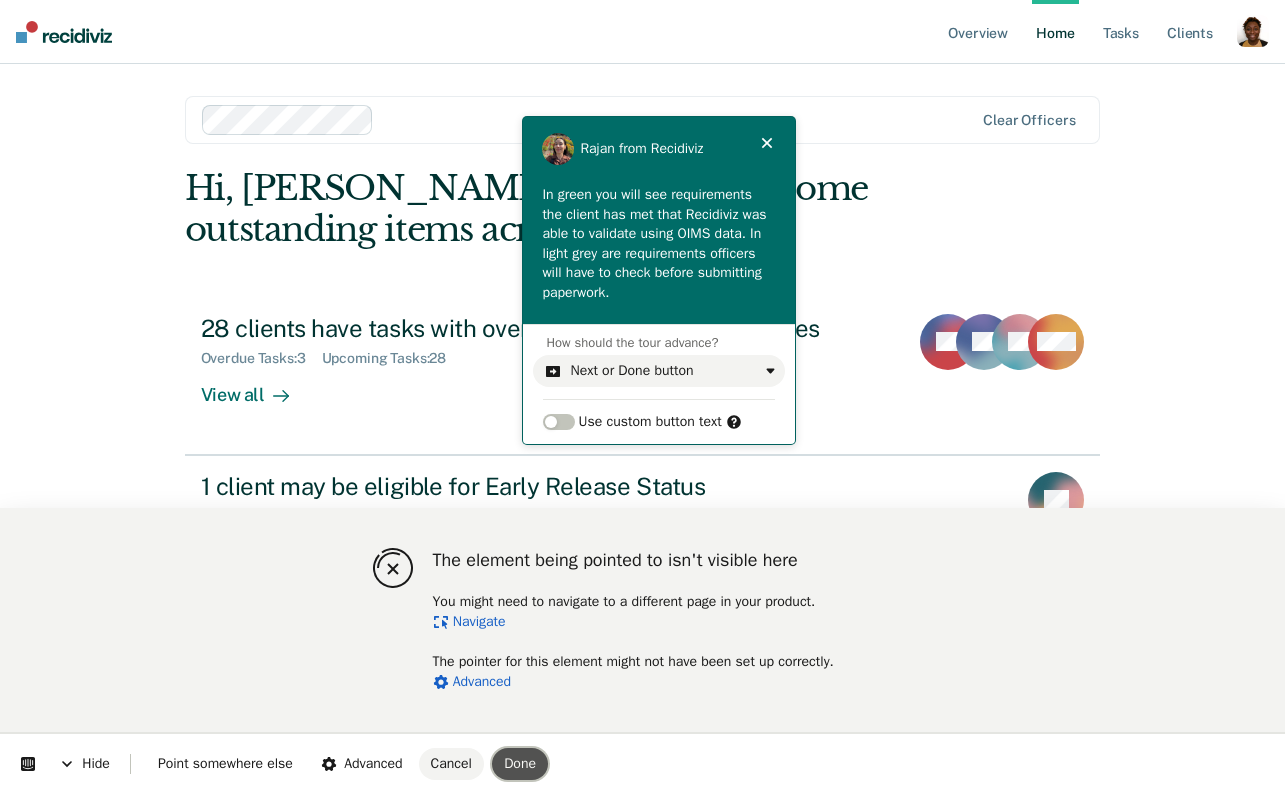 click on "Done" at bounding box center (520, 763) 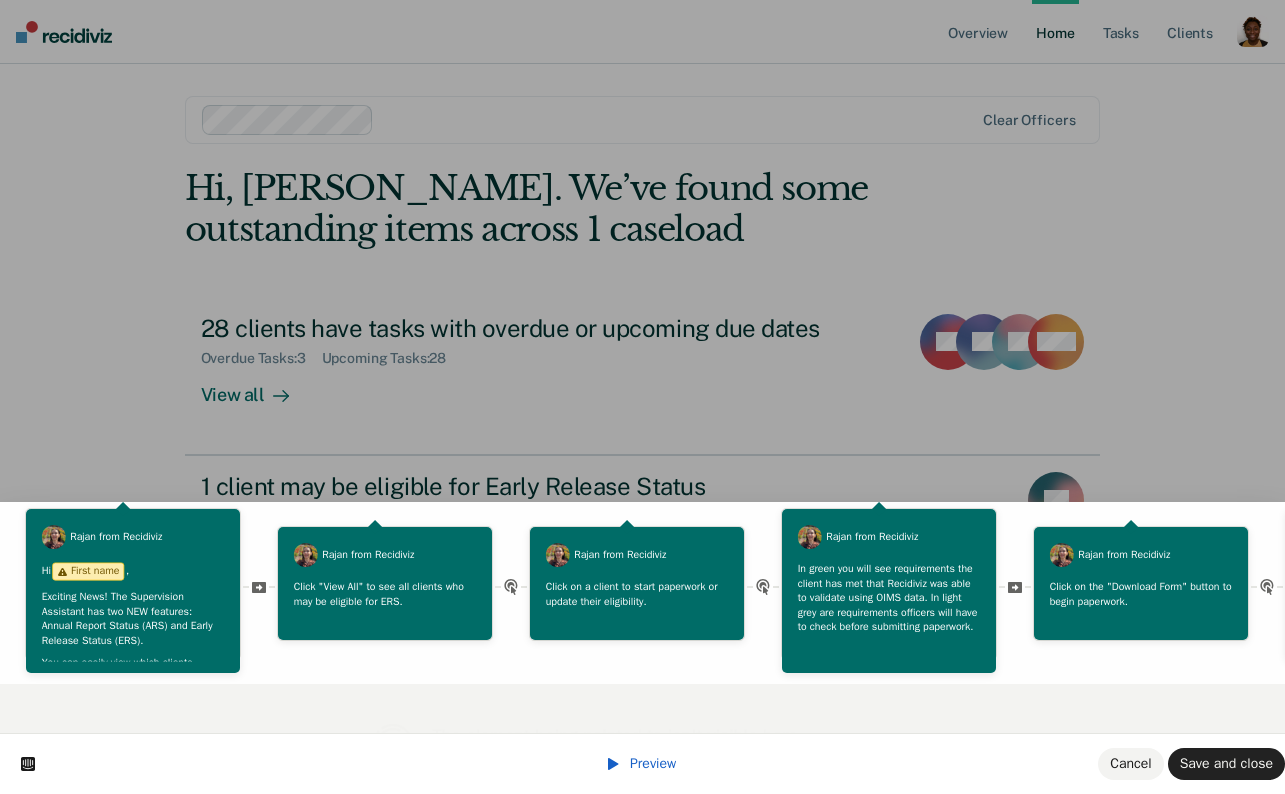 scroll, scrollTop: 0, scrollLeft: 0, axis: both 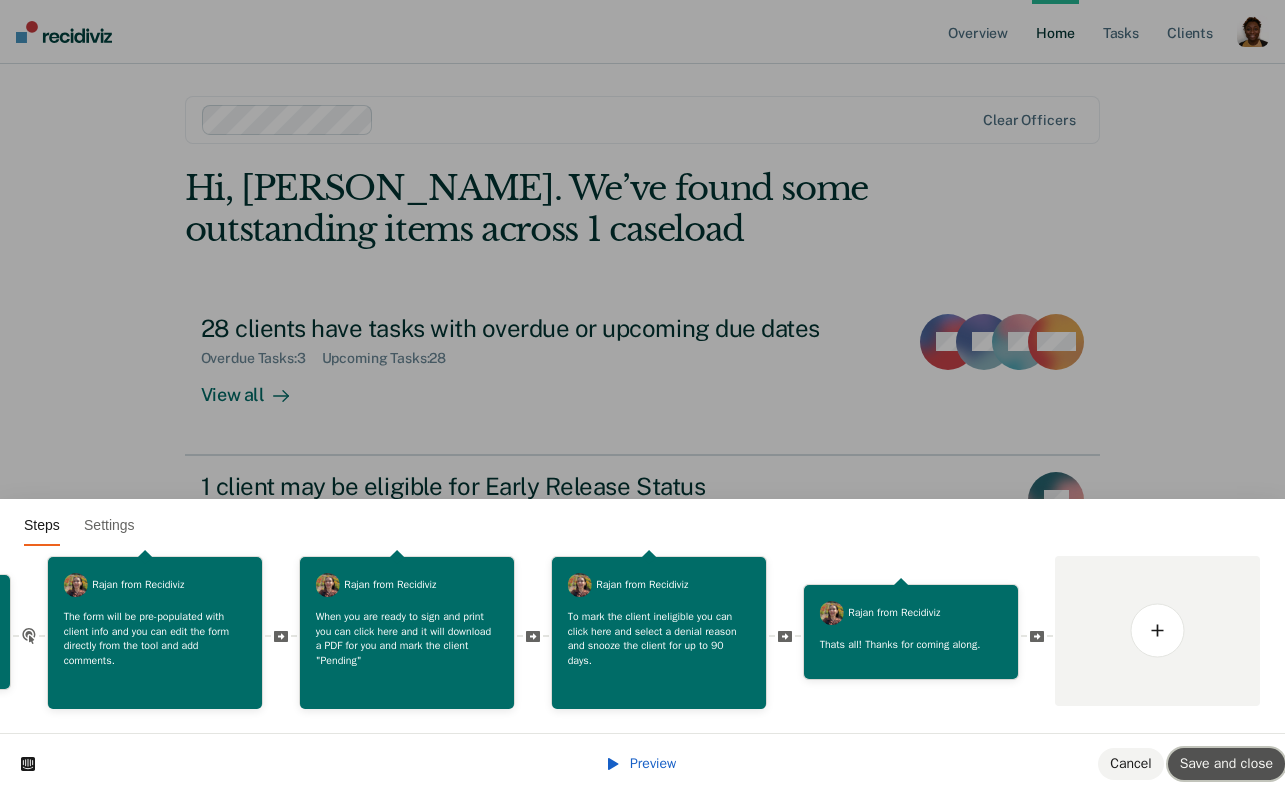 click on "Save and close" at bounding box center [1226, 764] 